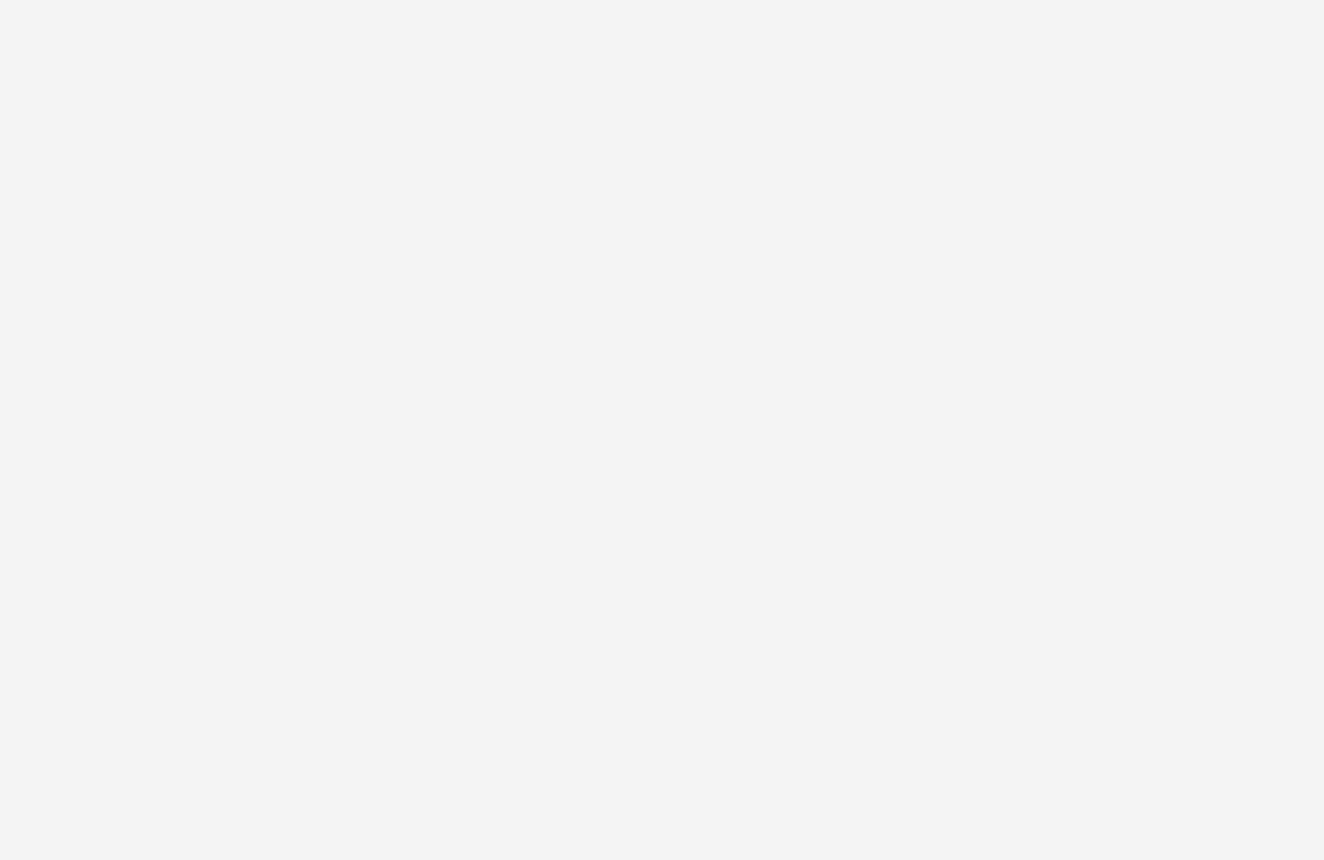 scroll, scrollTop: 0, scrollLeft: 0, axis: both 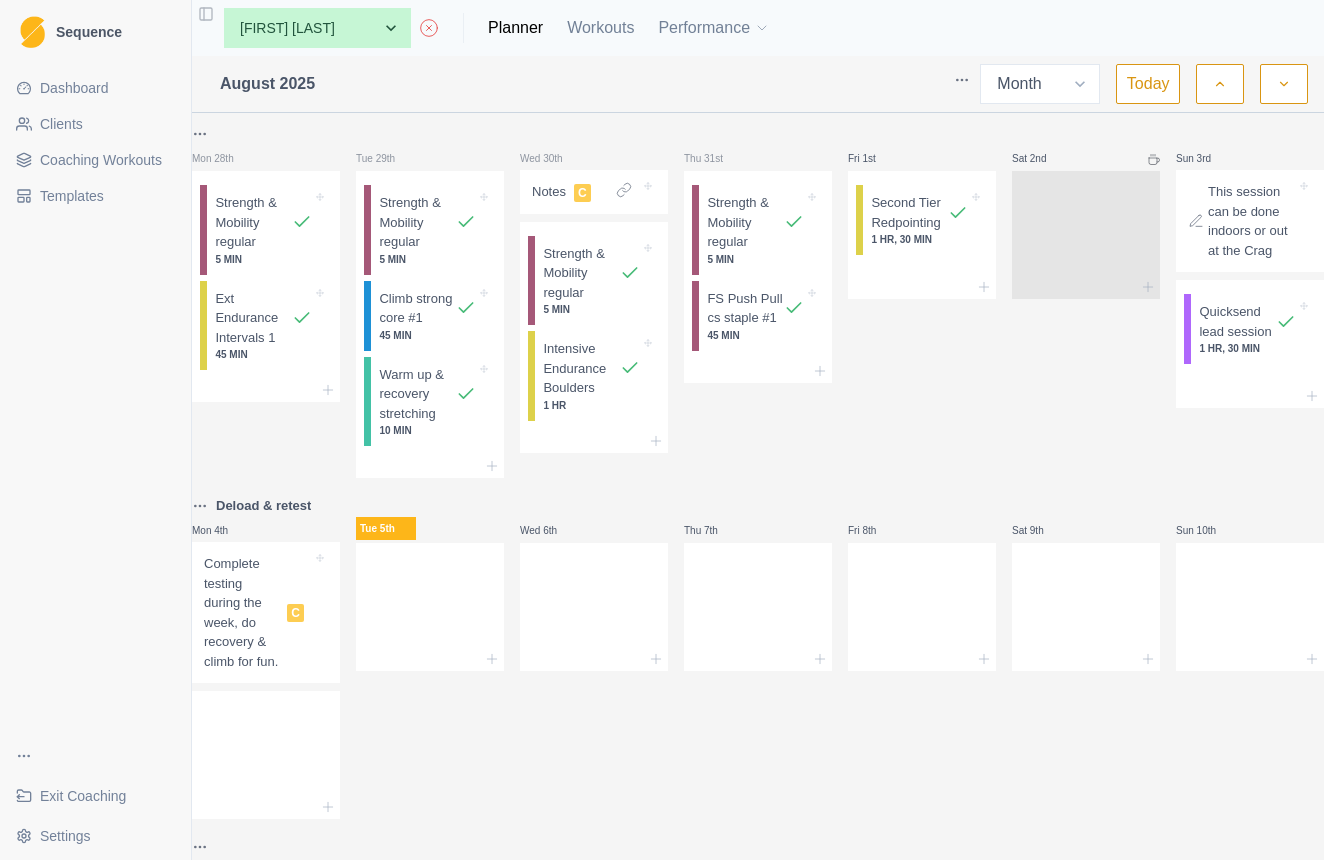select on "month" 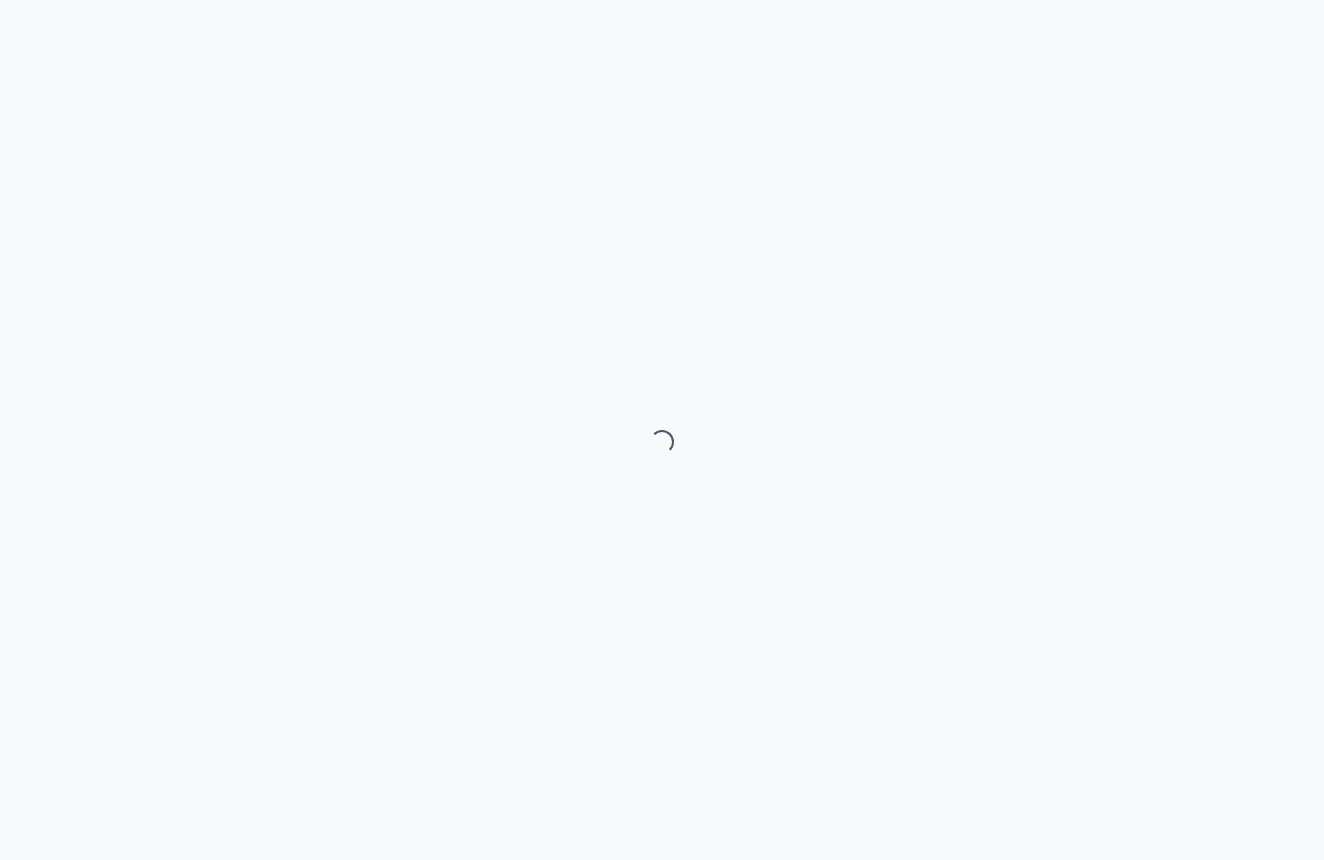 scroll, scrollTop: 0, scrollLeft: 0, axis: both 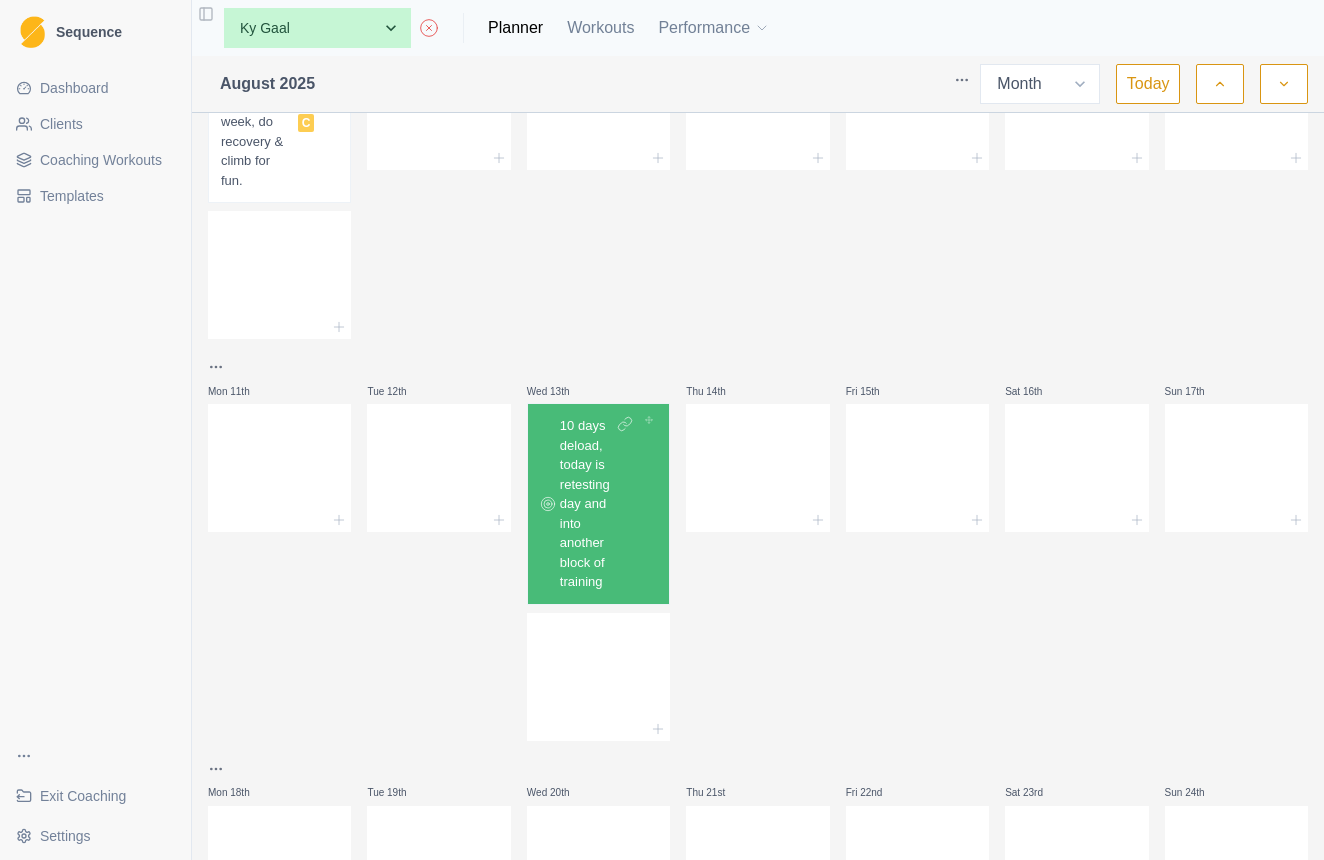 click on "Coaching Workouts" at bounding box center (101, 160) 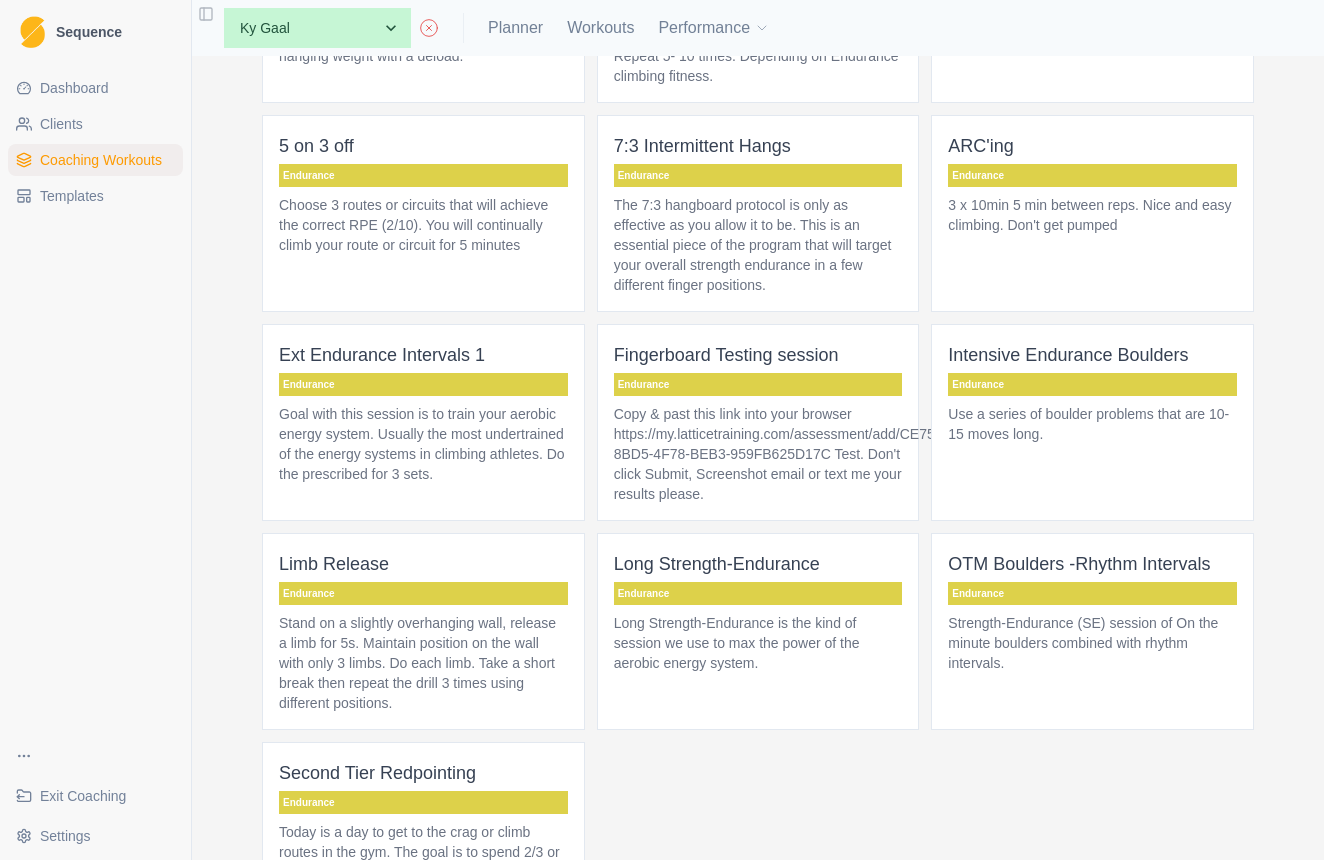 scroll, scrollTop: 1853, scrollLeft: 0, axis: vertical 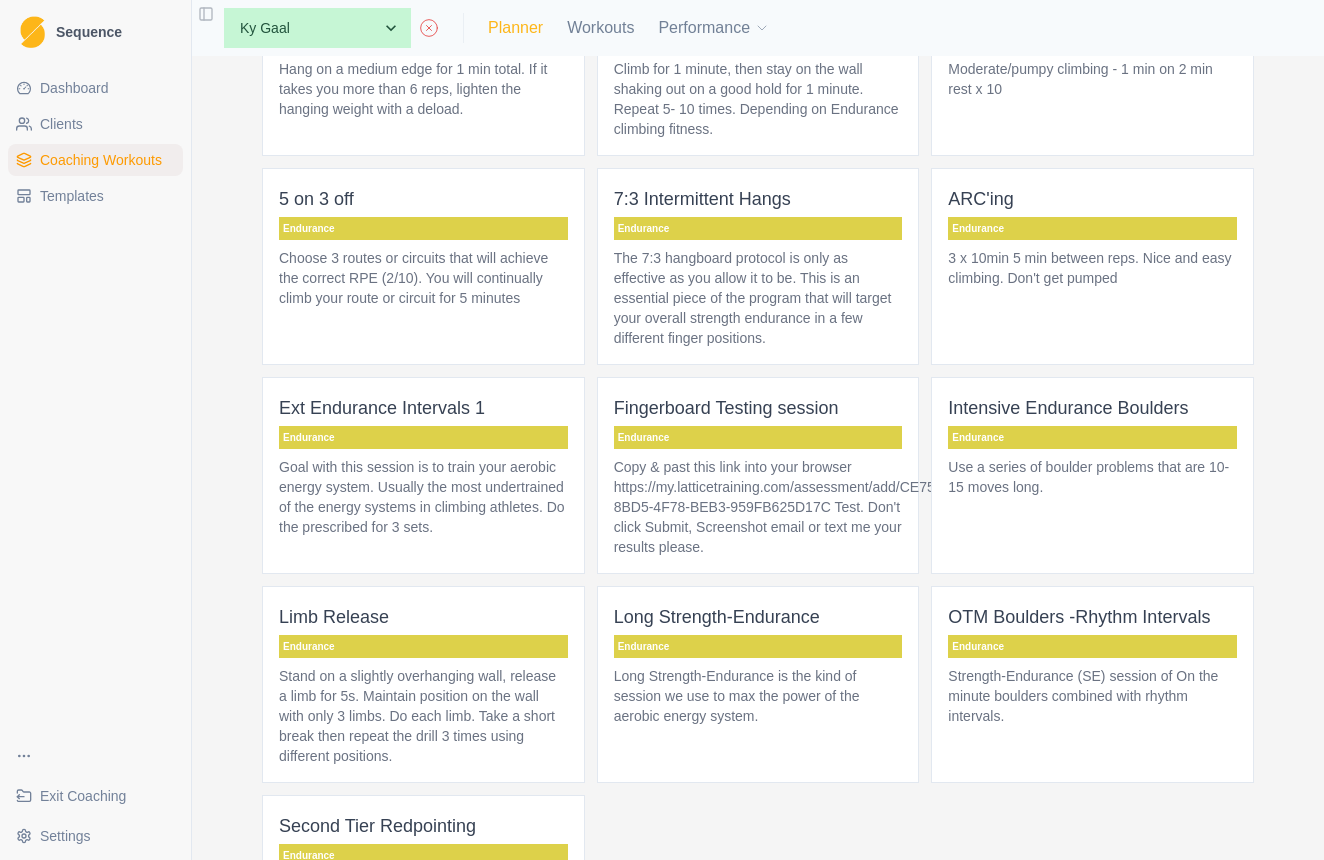 click on "Planner" at bounding box center (515, 28) 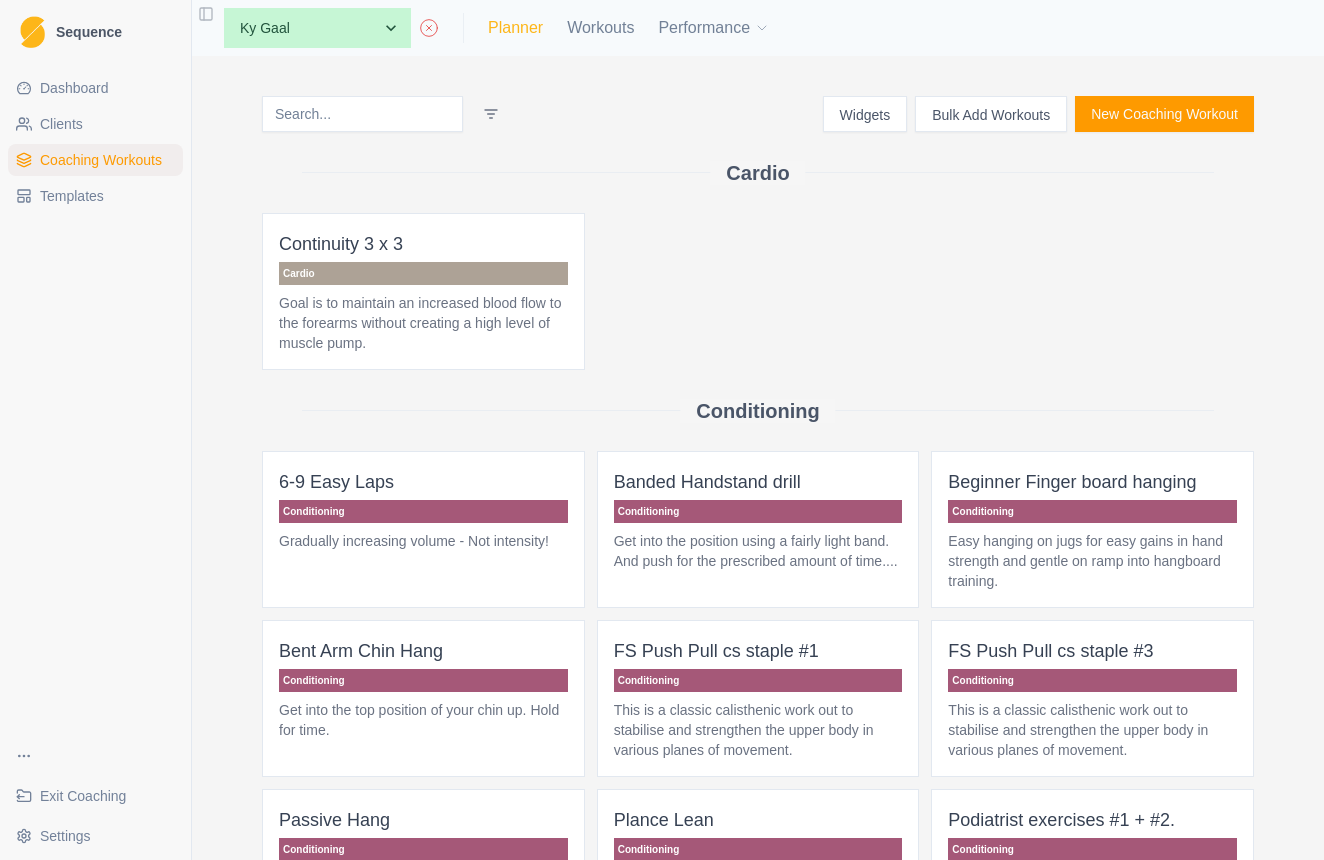 select on "month" 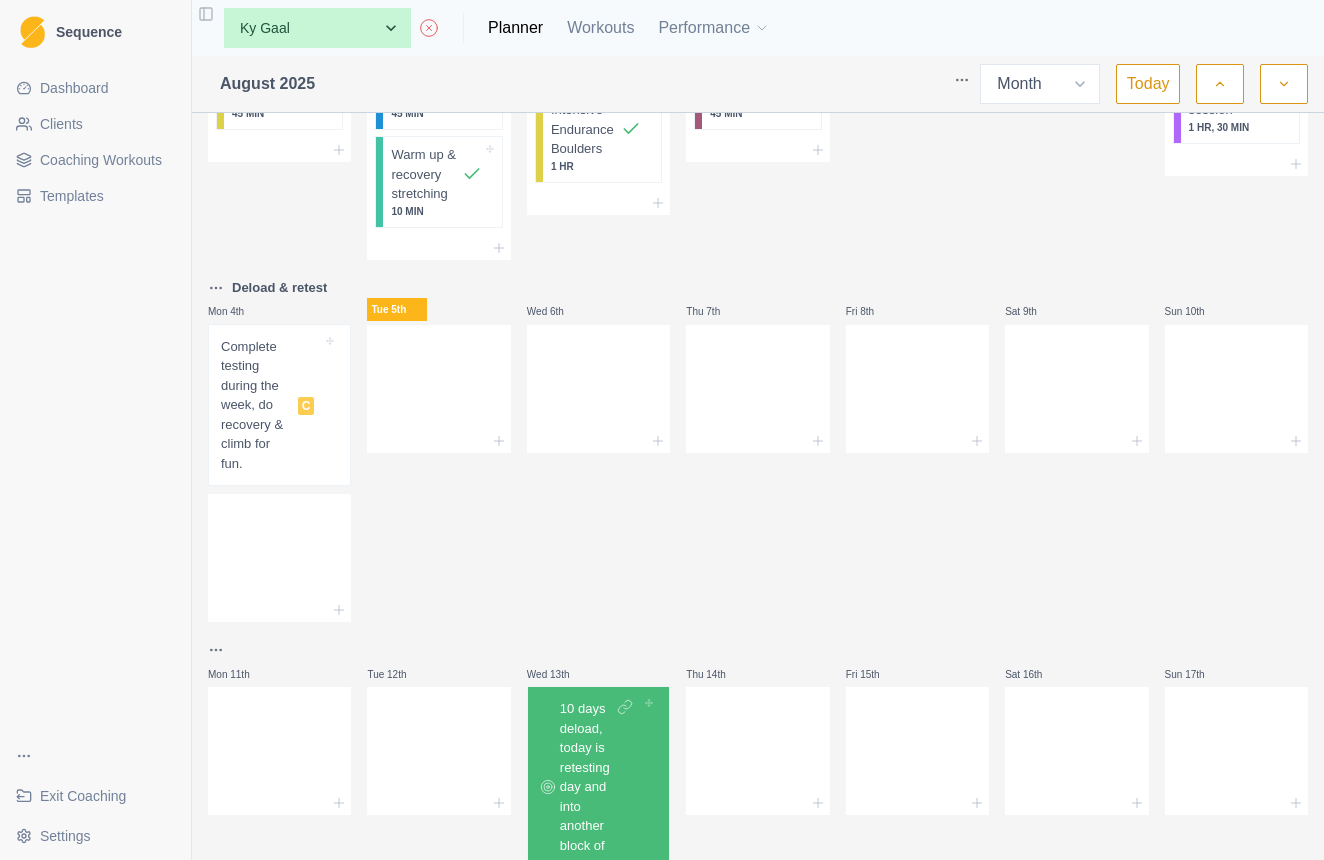 scroll, scrollTop: 245, scrollLeft: 0, axis: vertical 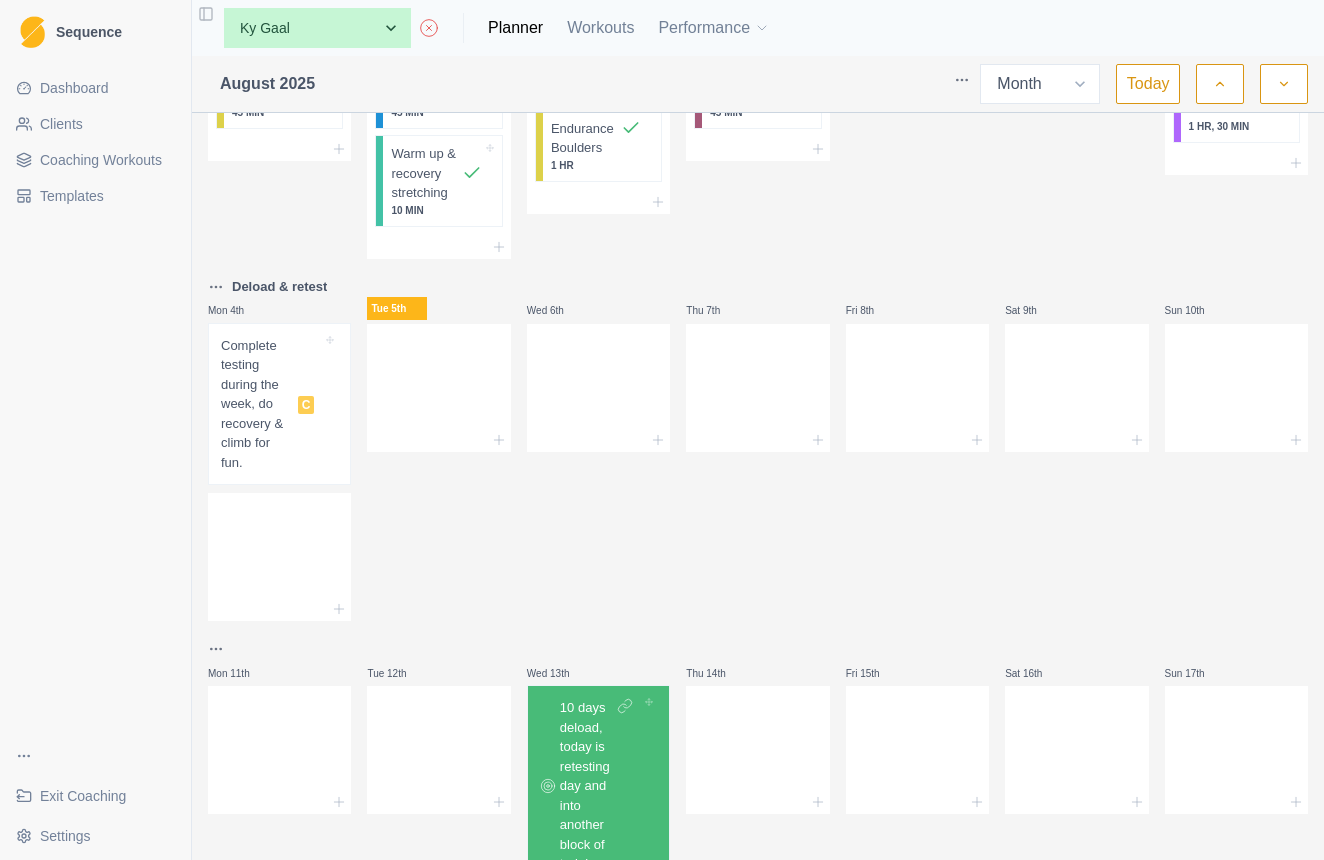 click on "10 days deload, today is retesting day and into another block of training" at bounding box center (598, 786) 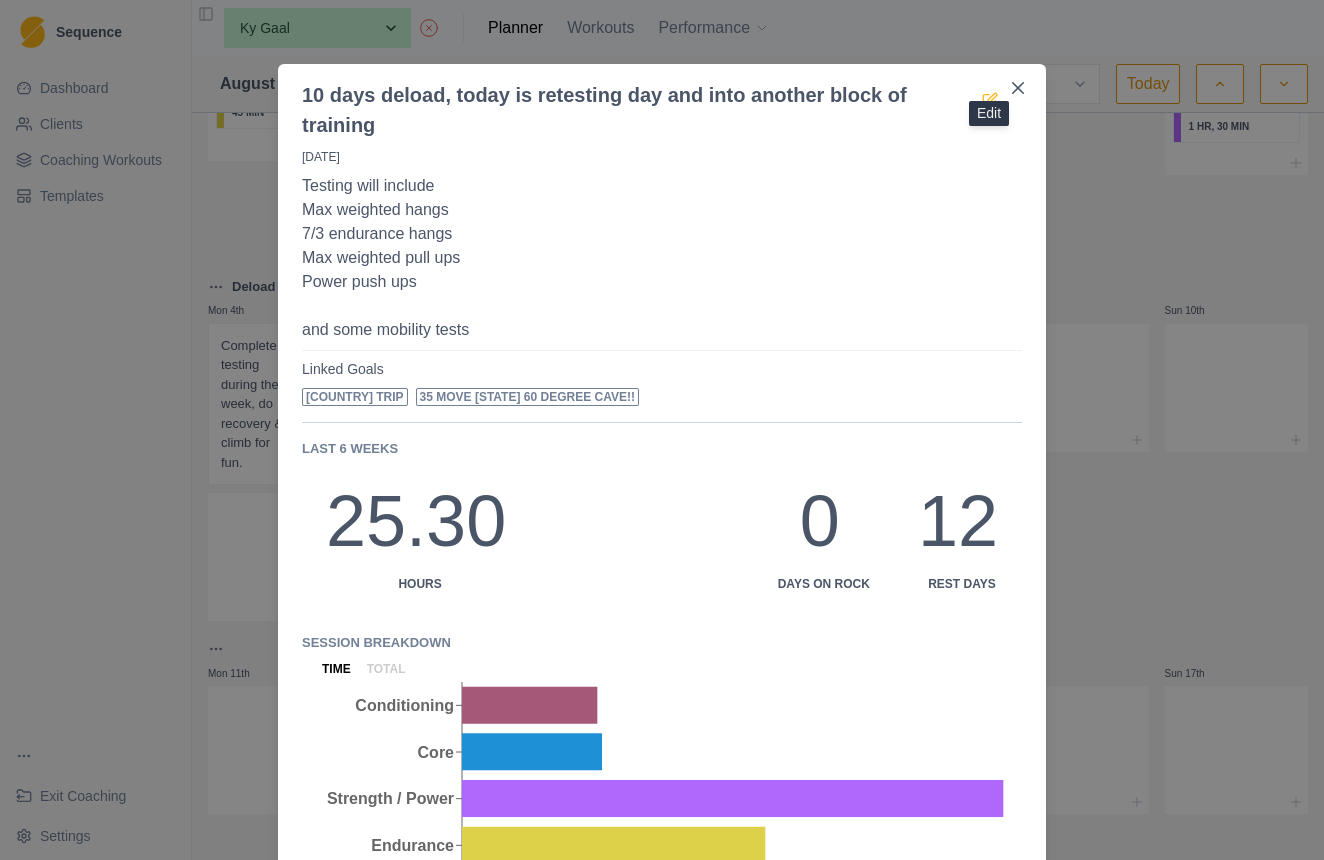 click 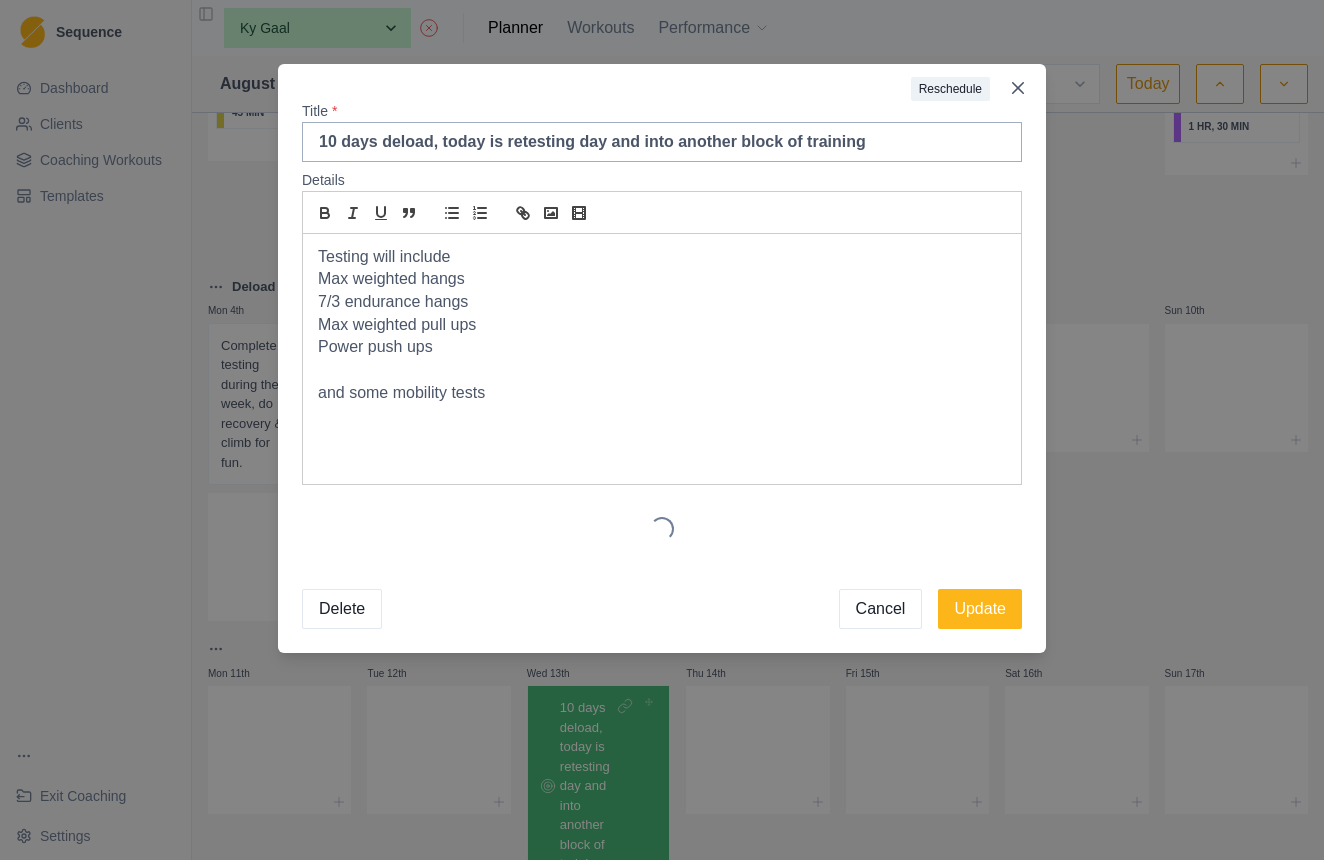 click on "Max weighted hangs" at bounding box center (662, 279) 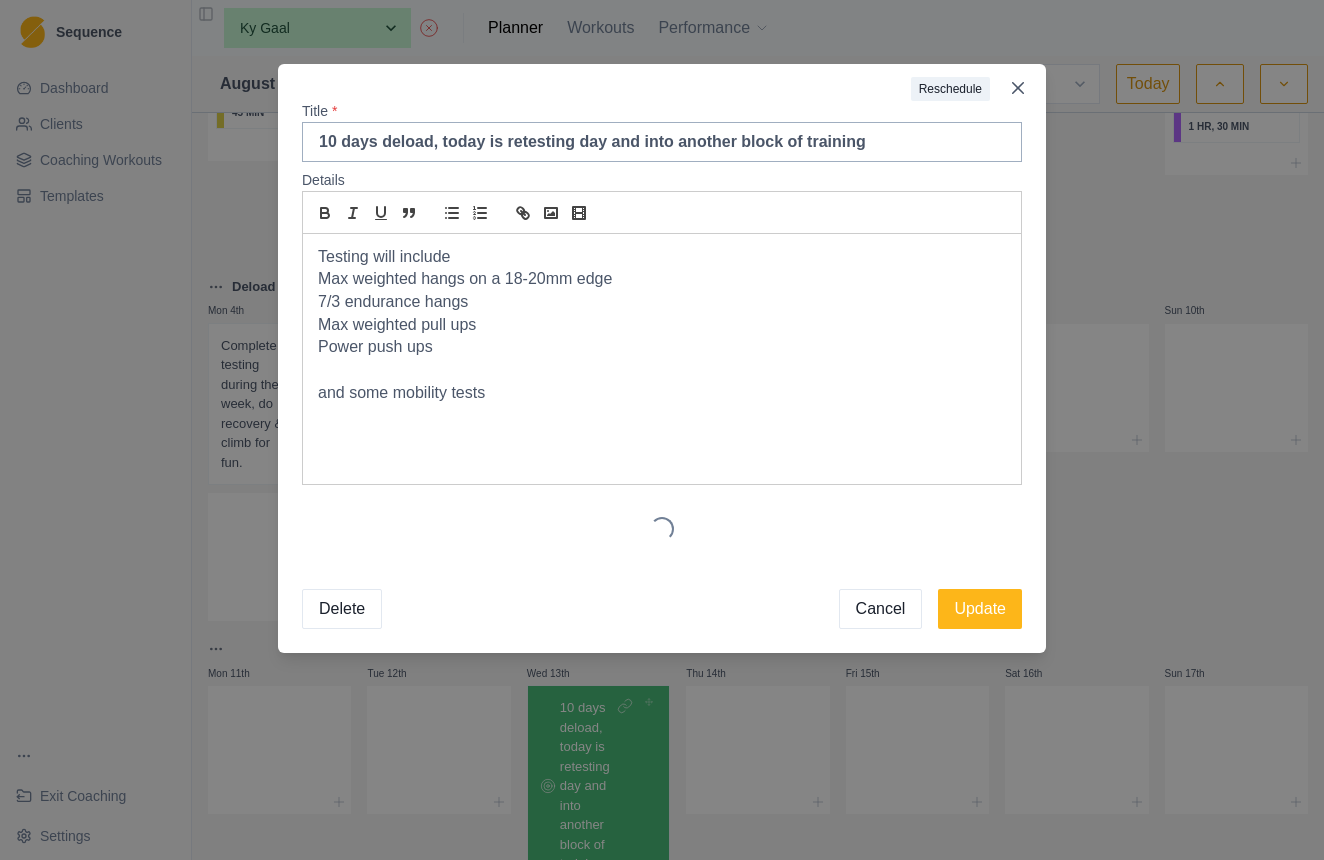 click on "7/3 endurance hangs" at bounding box center [662, 302] 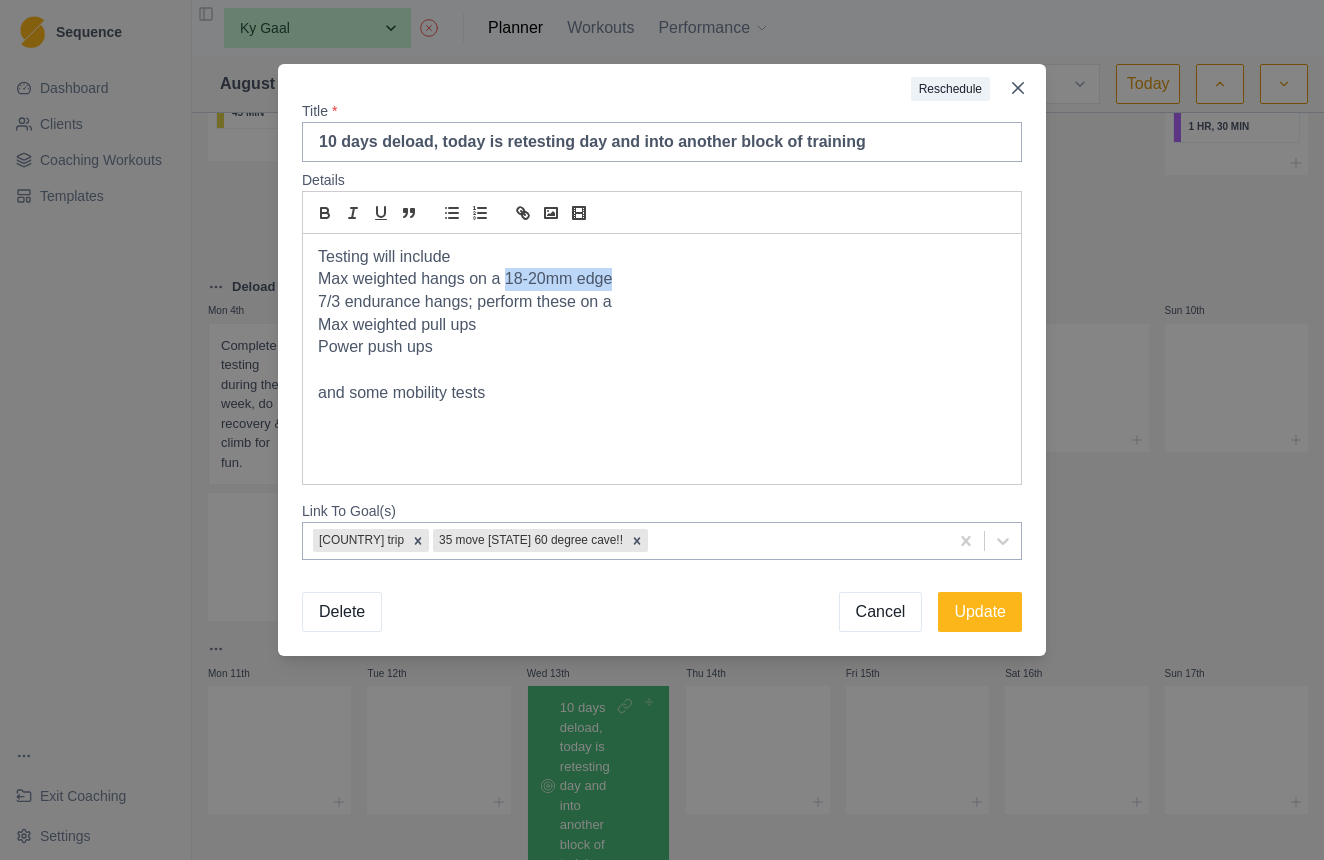 drag, startPoint x: 617, startPoint y: 273, endPoint x: 507, endPoint y: 277, distance: 110.0727 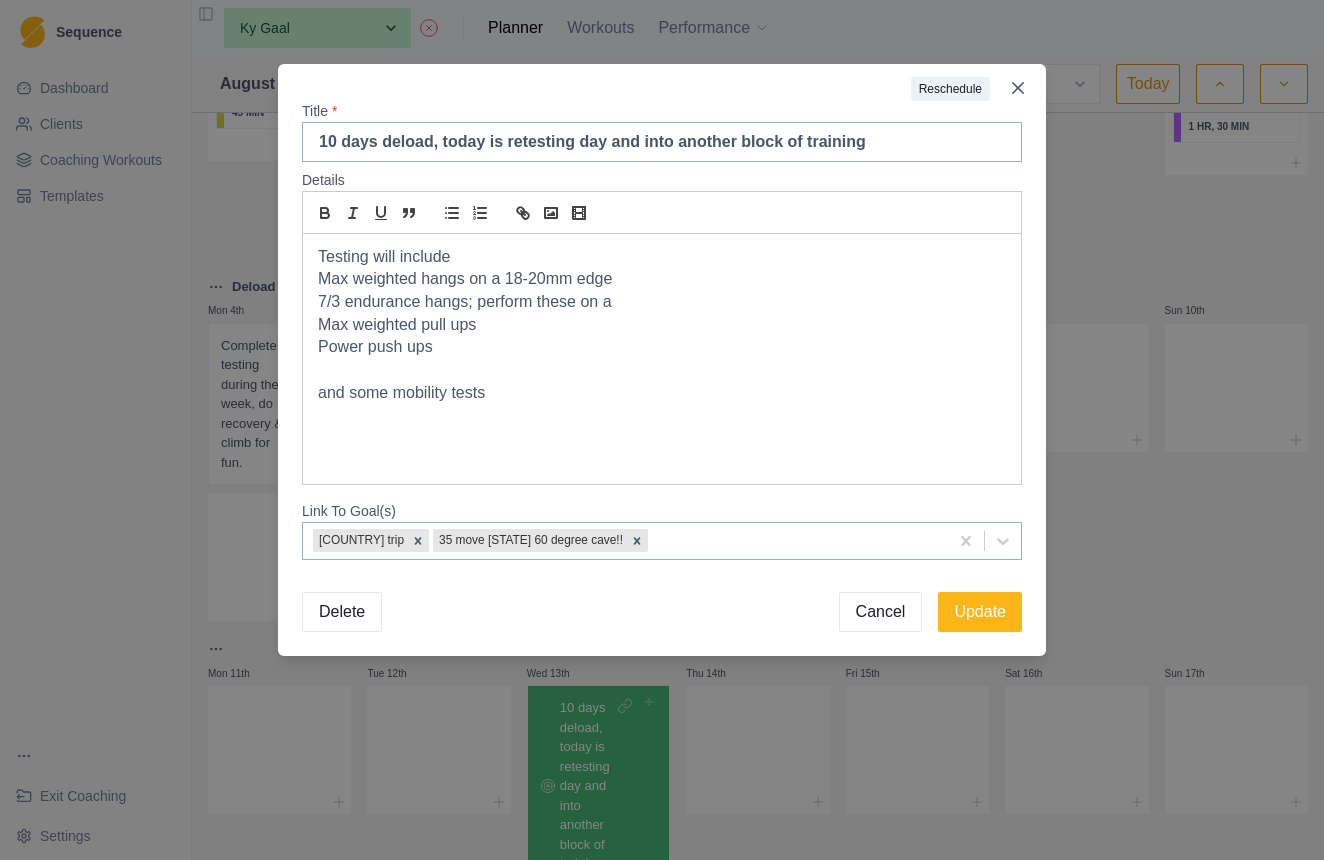 click on "7/3 endurance hangs; perform these on a" at bounding box center (662, 302) 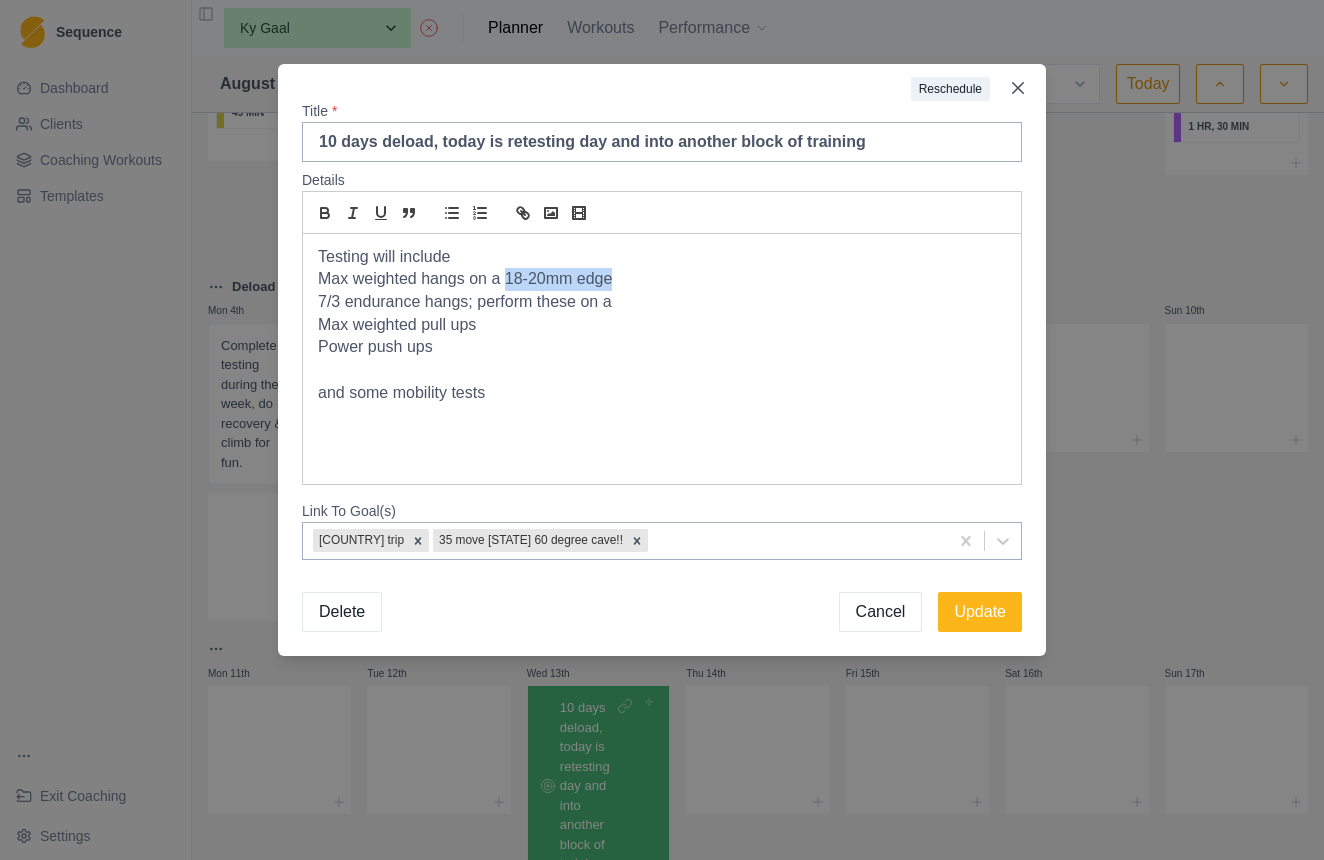 drag, startPoint x: 618, startPoint y: 280, endPoint x: 508, endPoint y: 280, distance: 110 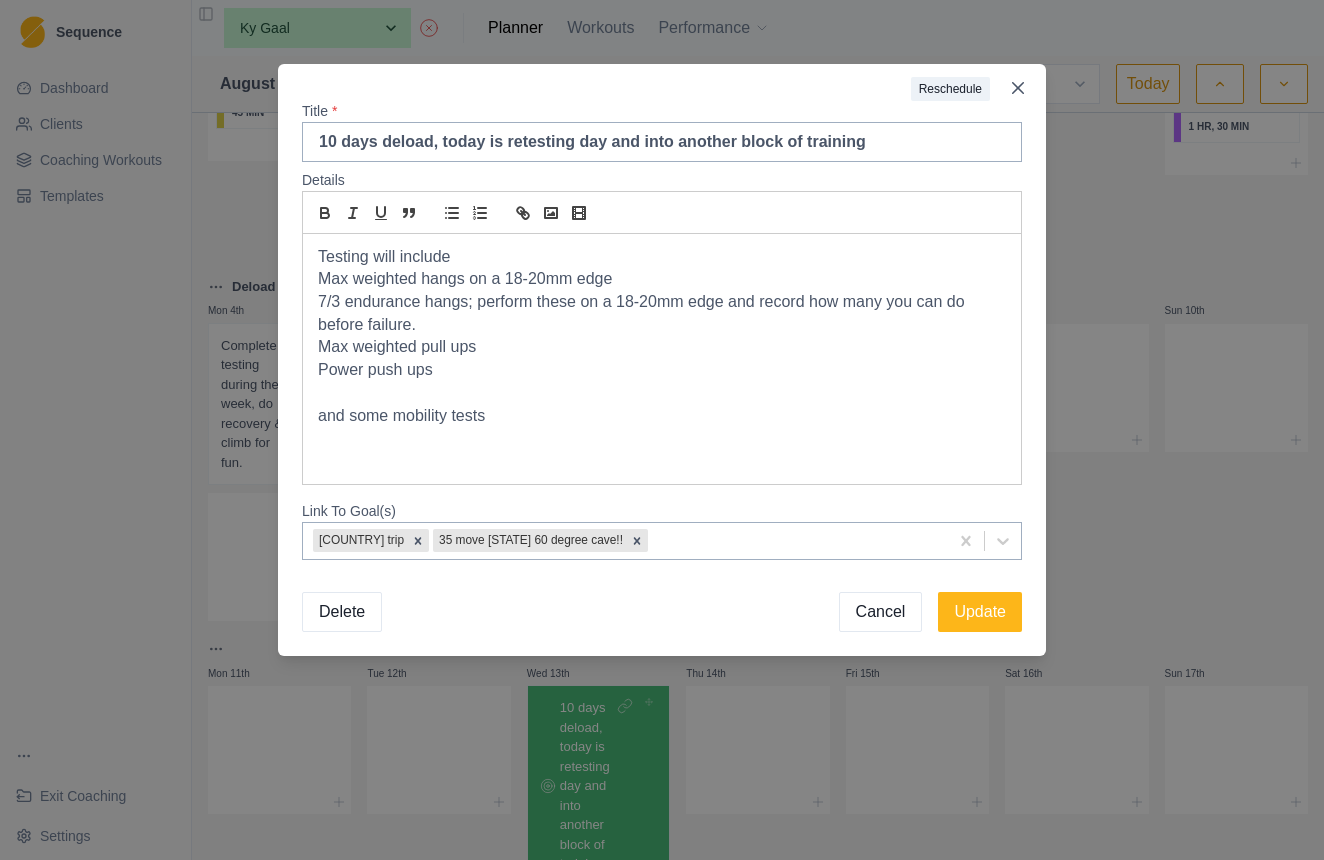 click on "7/3 endurance hangs; perform these on a 18-20mm edge and record how many you can do before failure." at bounding box center [662, 313] 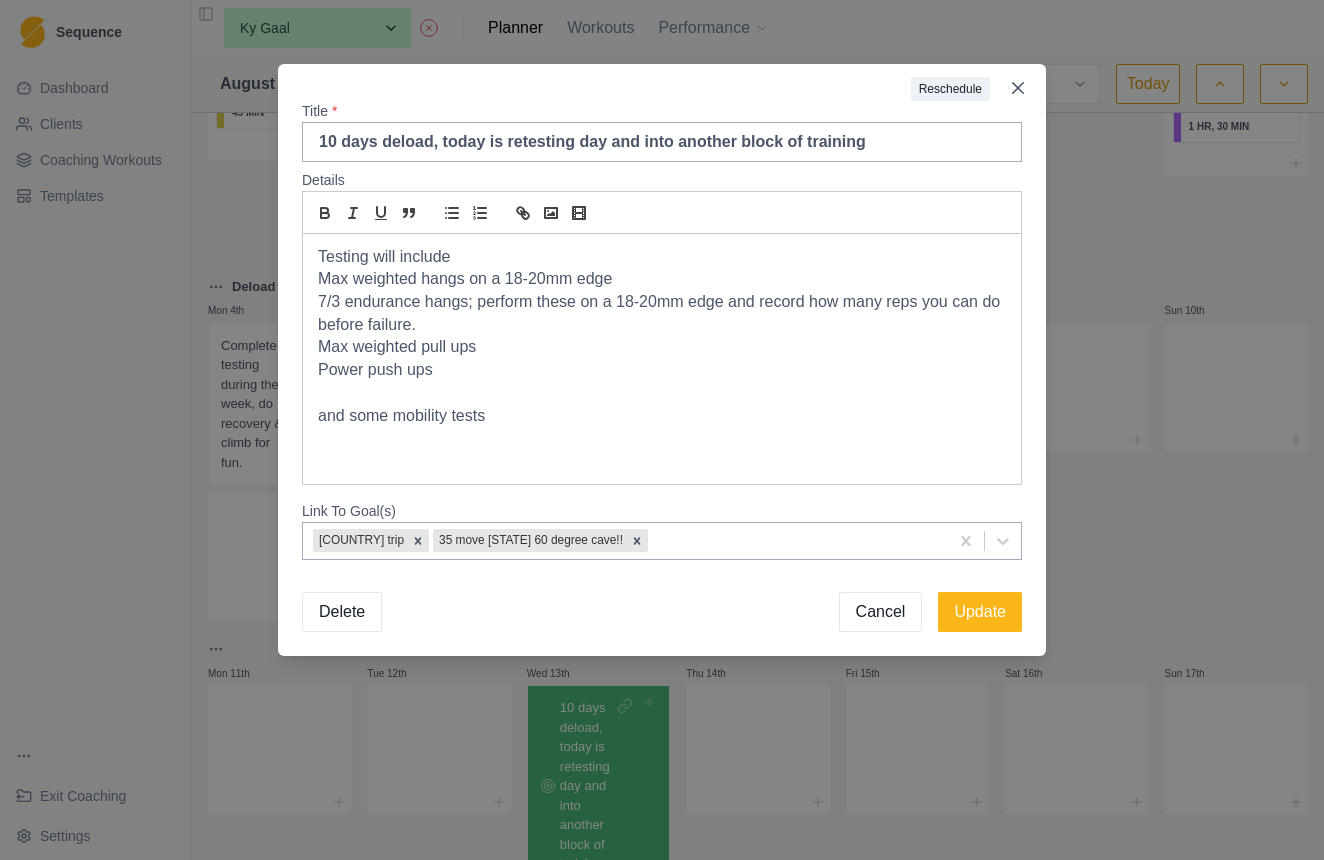 click on "Testing will include Max weighted hangs on a 18-20mm edge 7/3 endurance hangs; perform these on a 18-20mm edge and record how many reps you can do before failure. Max weighted pull ups Power push ups and some mobility tests" at bounding box center [662, 359] 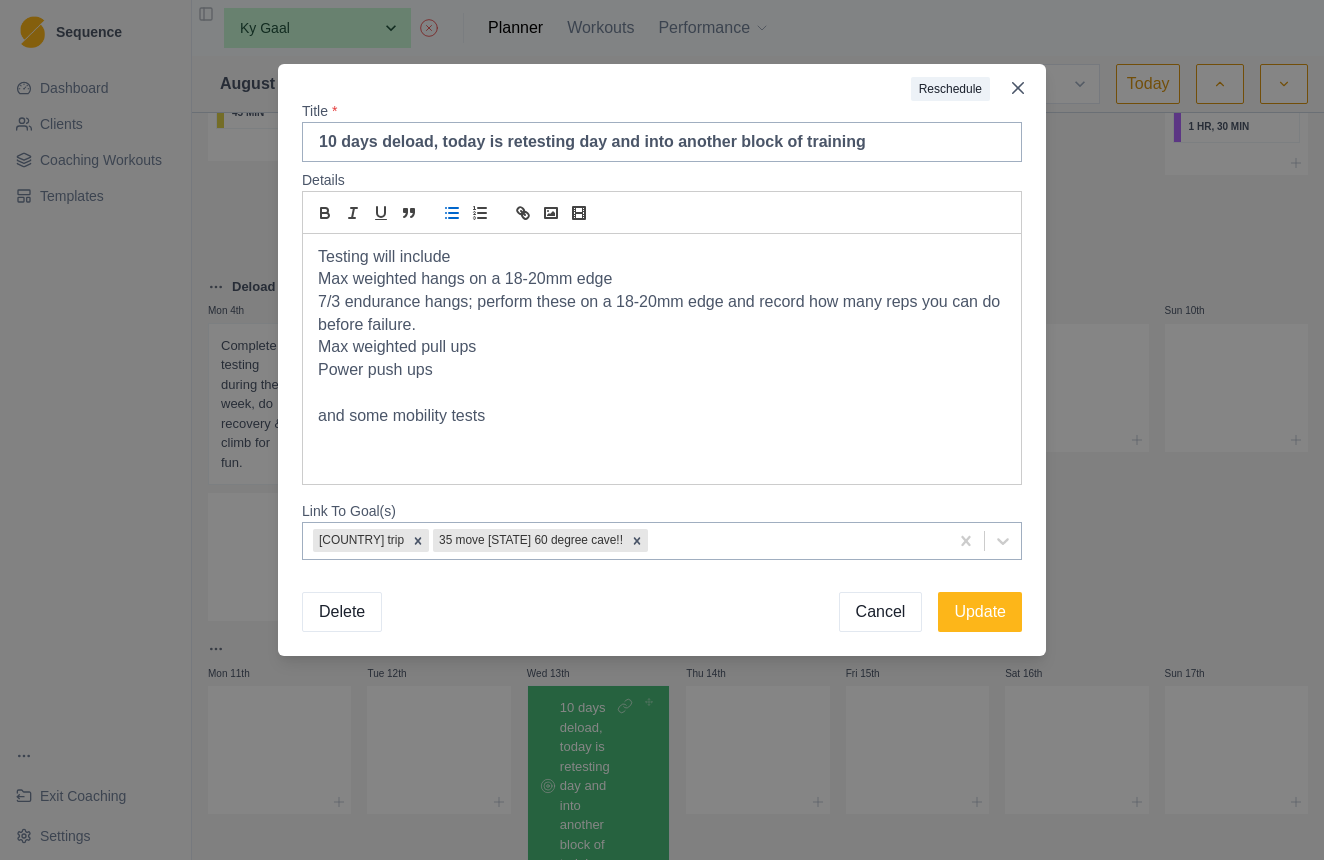 click 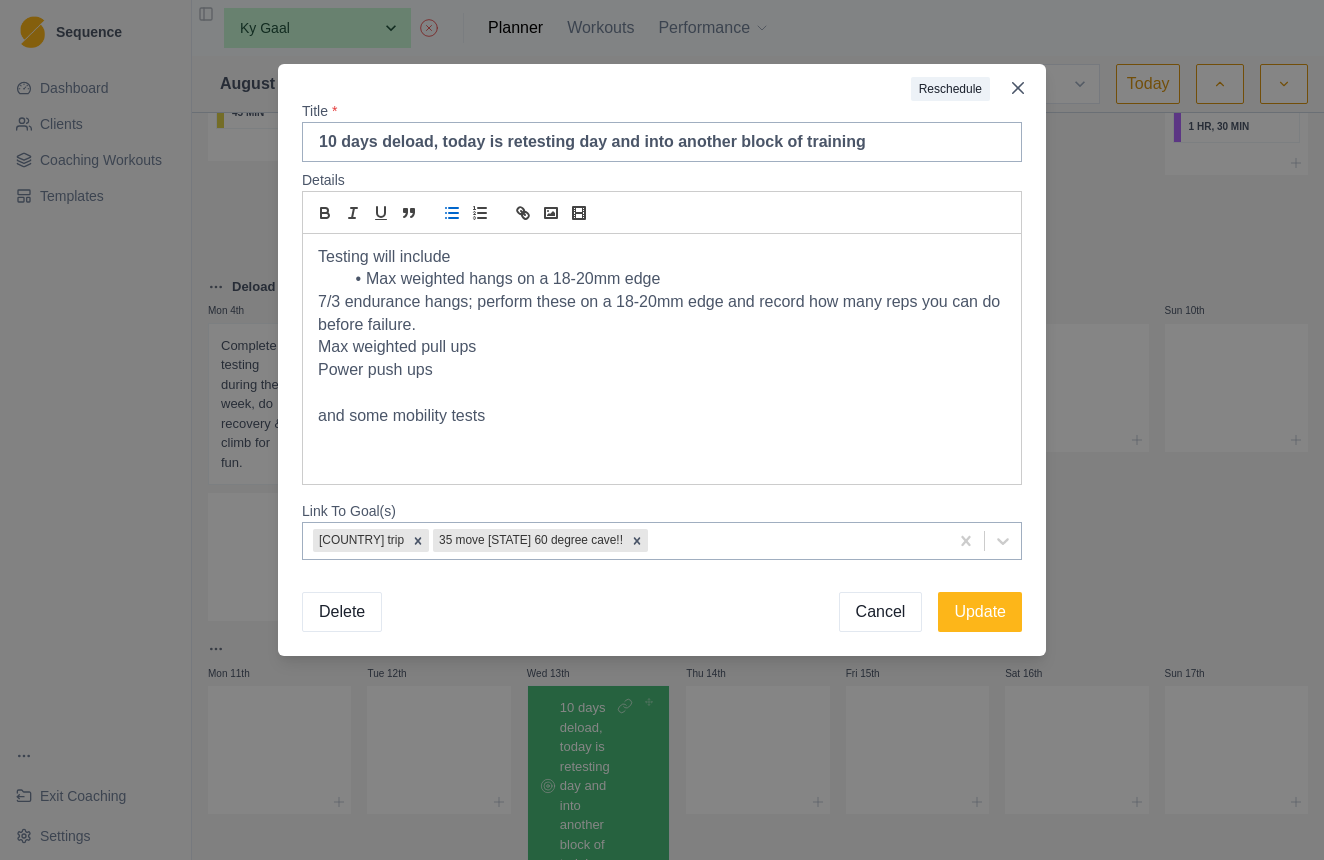 click on "Max weighted hangs on a 18-20mm edge" at bounding box center (674, 279) 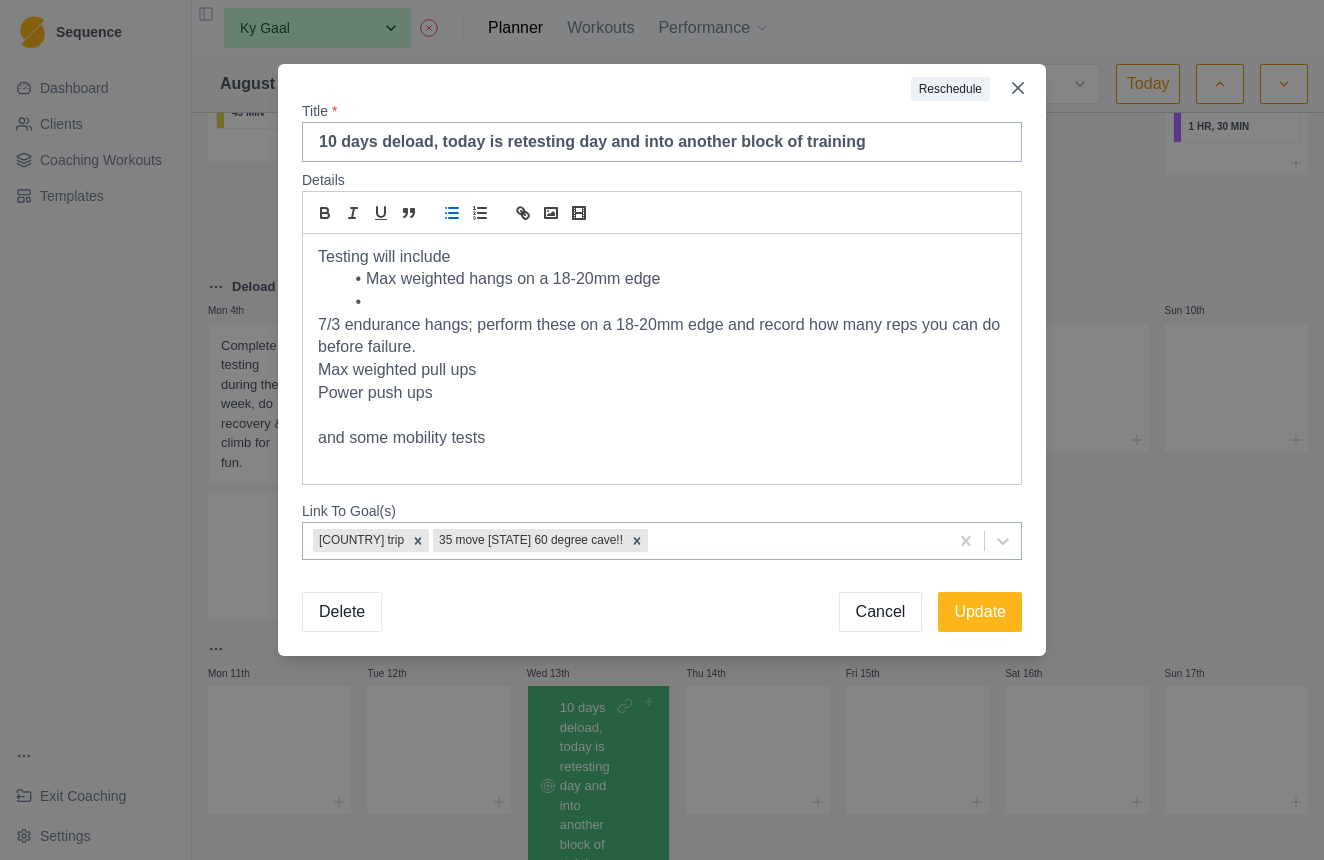 click on "Testing will include Max weighted hangs on a 18-20mm edge 7/3 endurance hangs; perform these on a 18-20mm edge and record how many reps you can do before failure. Max weighted pull ups Power push ups and some mobility tests" at bounding box center [662, 359] 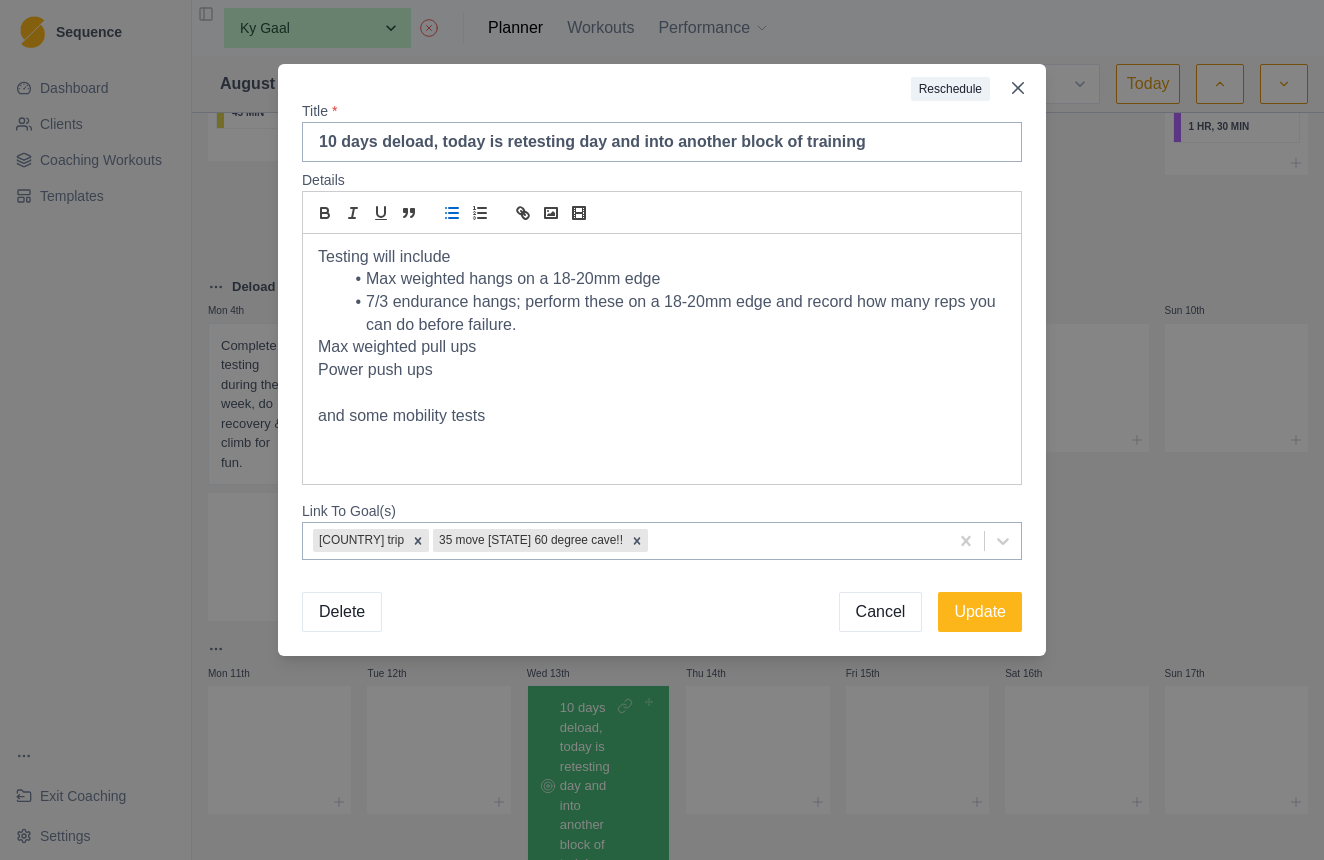 click on "Max weighted pull ups" at bounding box center [662, 347] 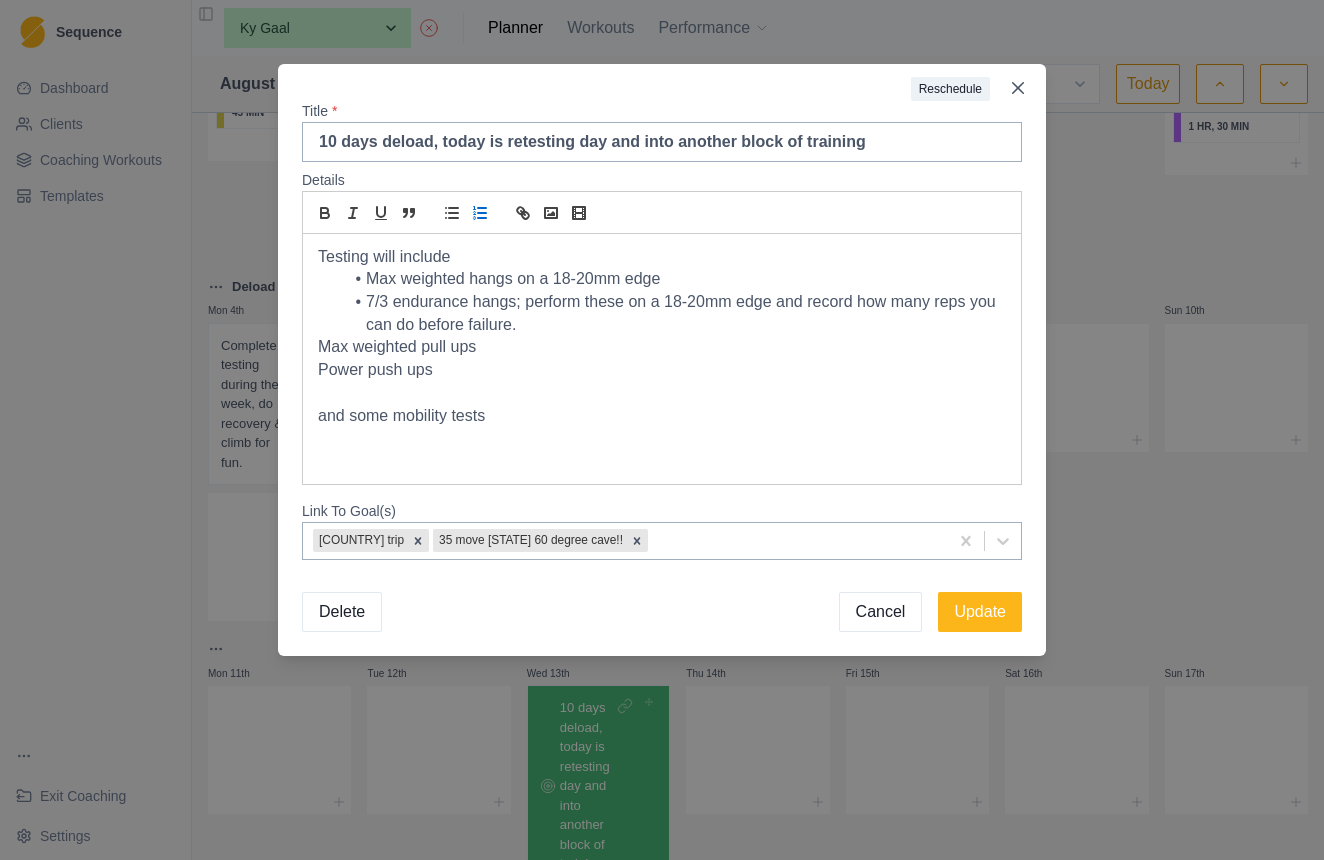 click 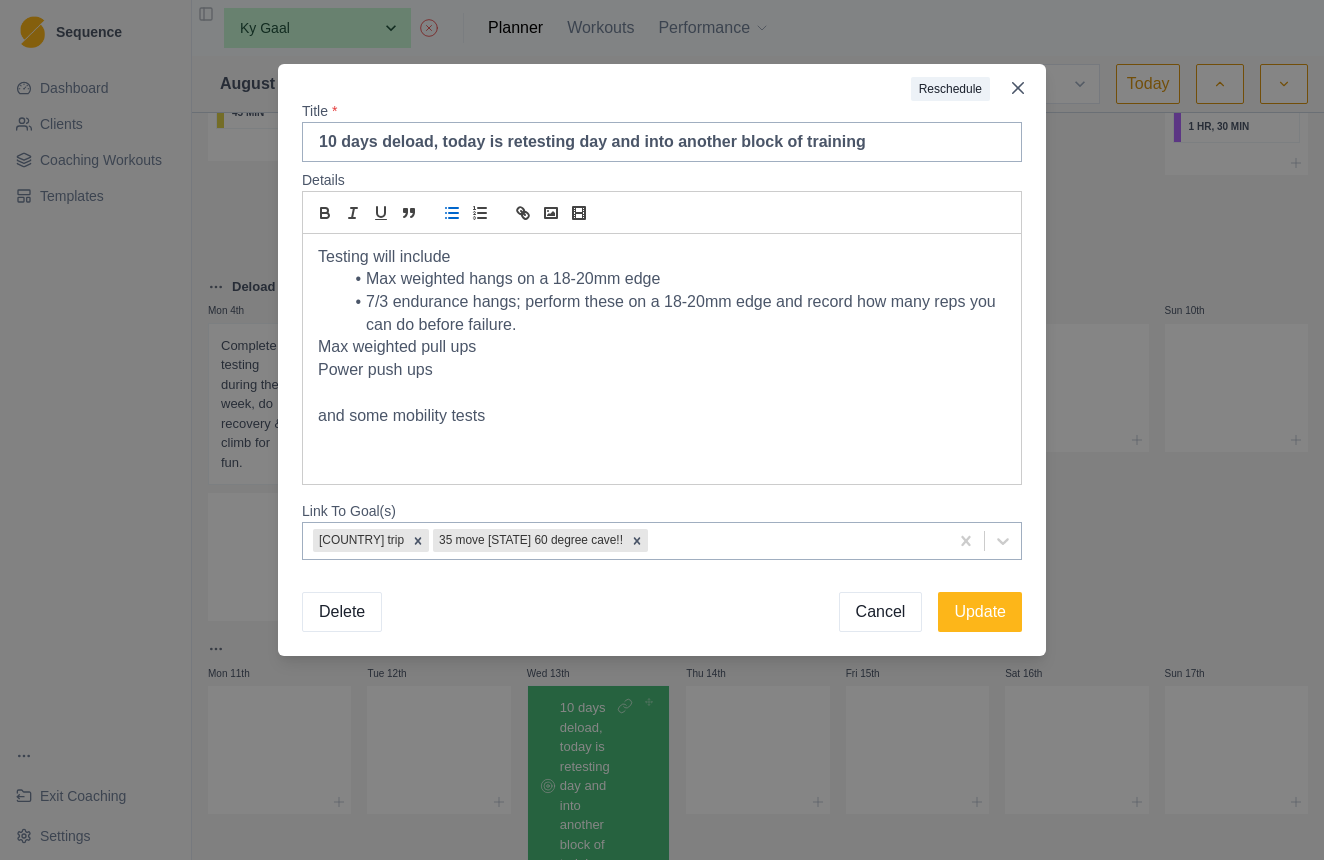 click 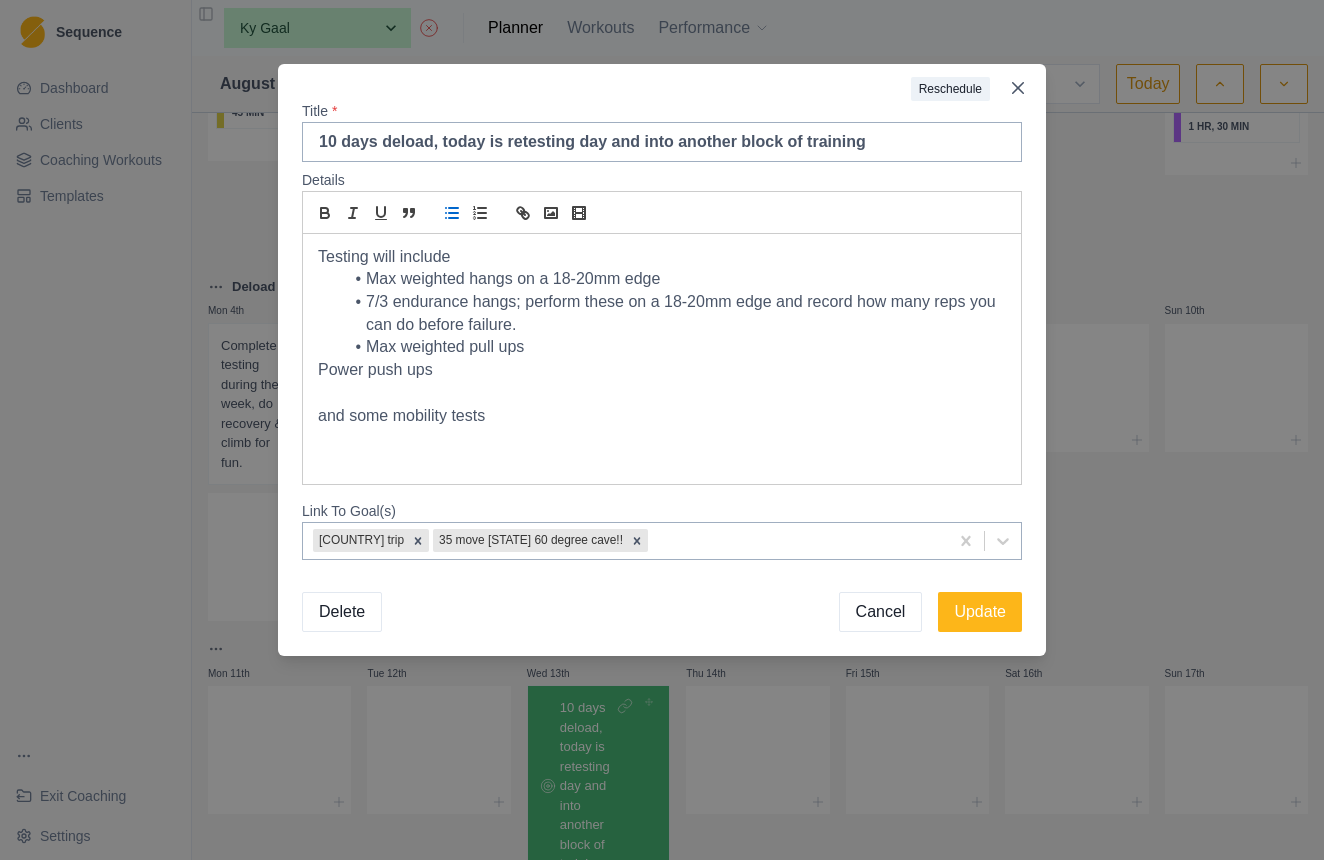 click on "Power push ups" at bounding box center [662, 370] 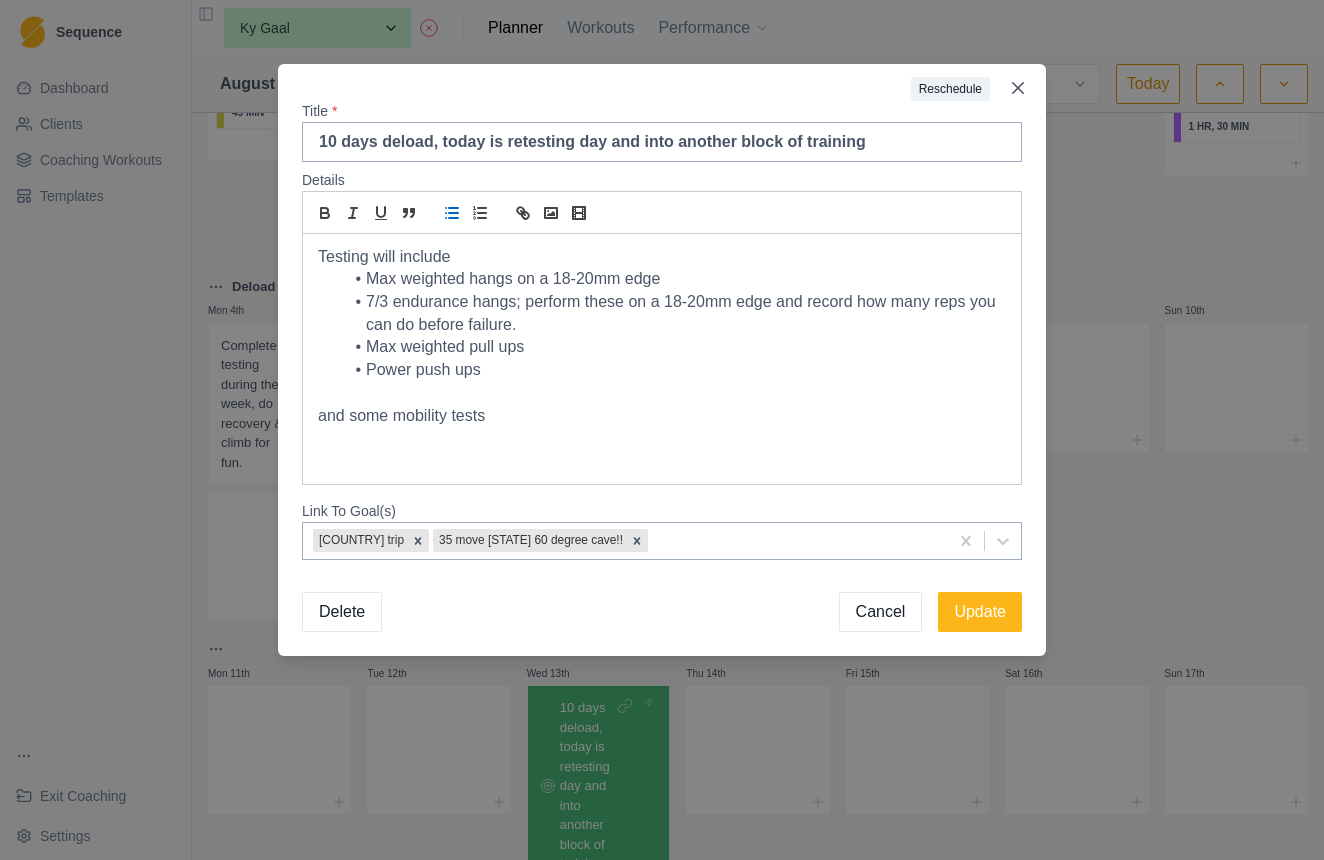 click on "Power push ups" at bounding box center [674, 370] 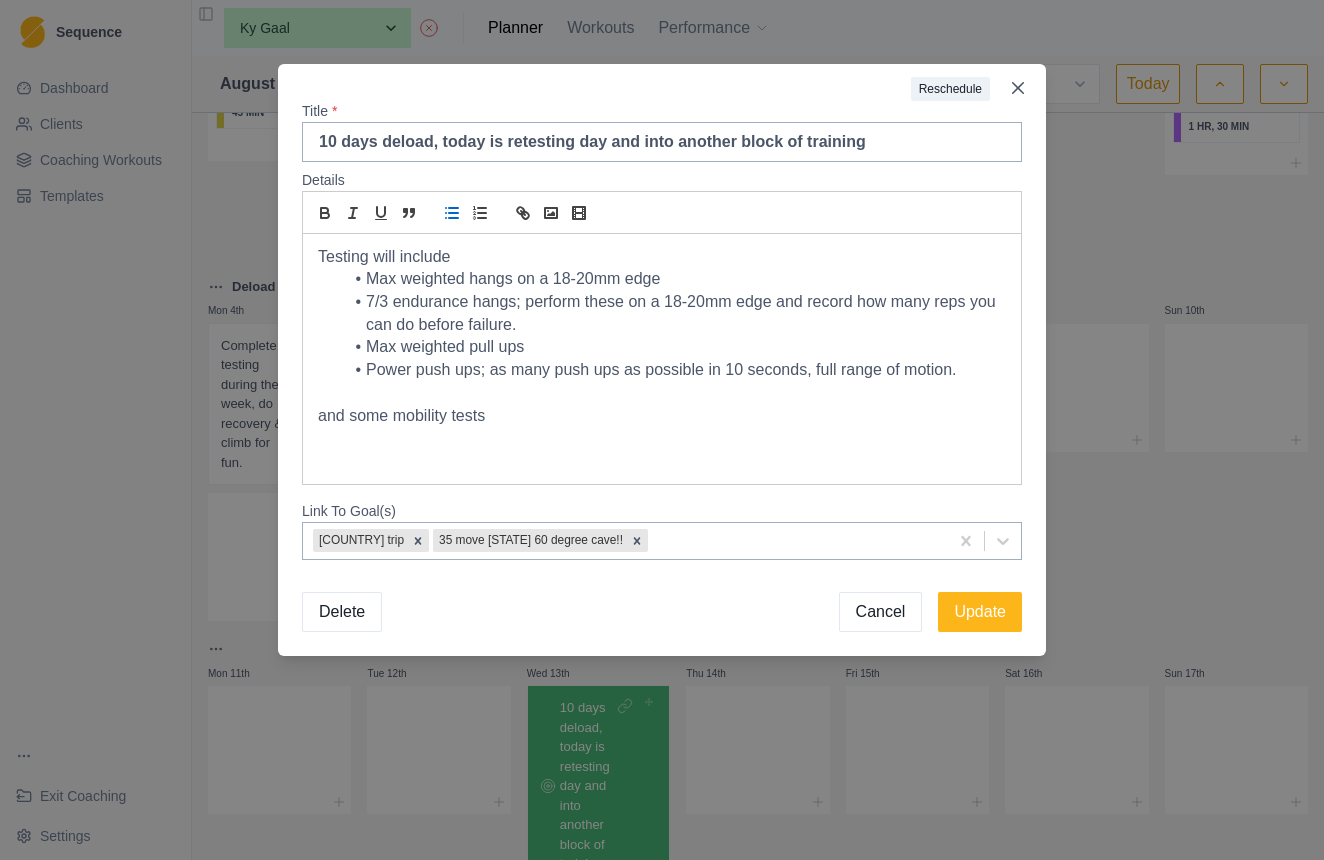 click on "Max weighted pull ups" at bounding box center (674, 347) 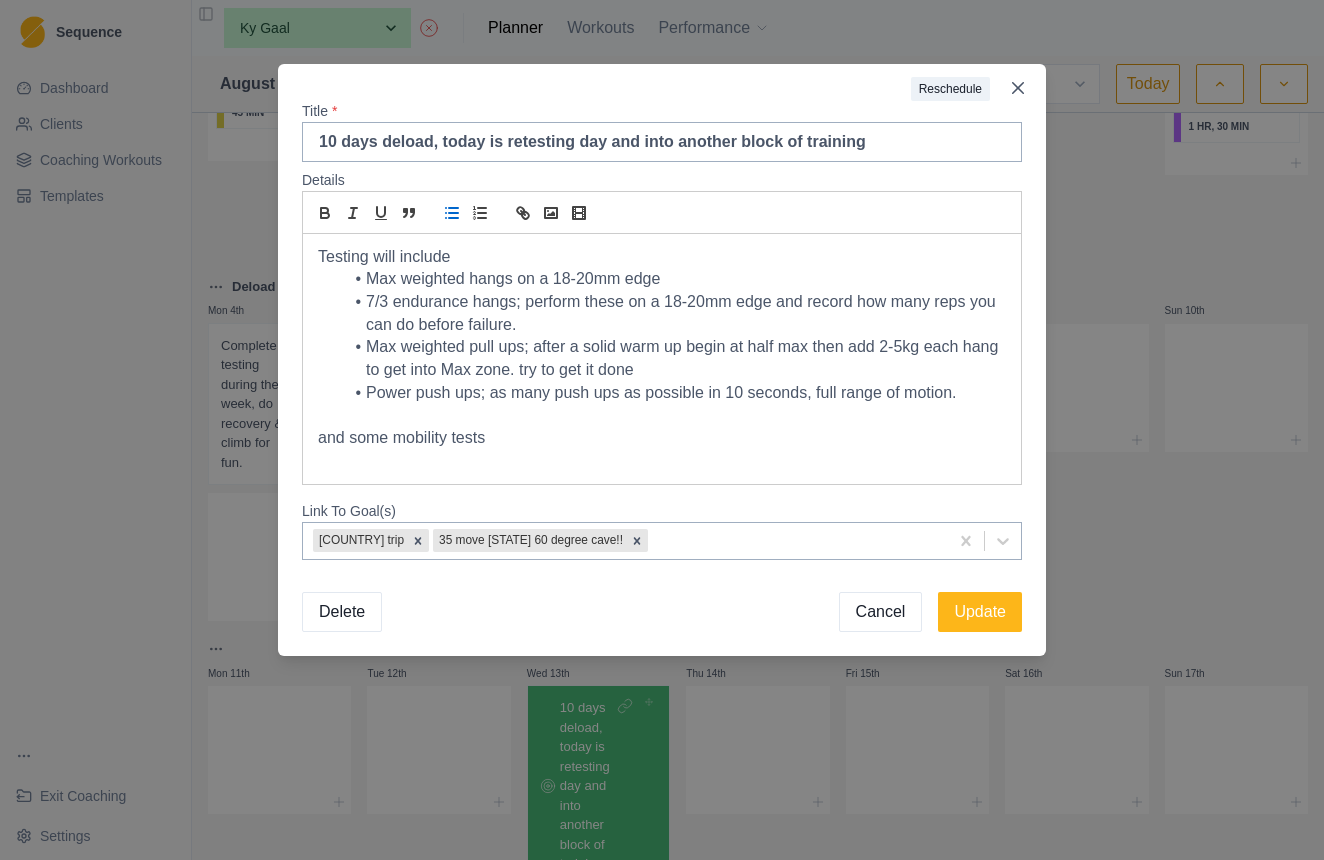 drag, startPoint x: 535, startPoint y: 348, endPoint x: 639, endPoint y: 364, distance: 105.22357 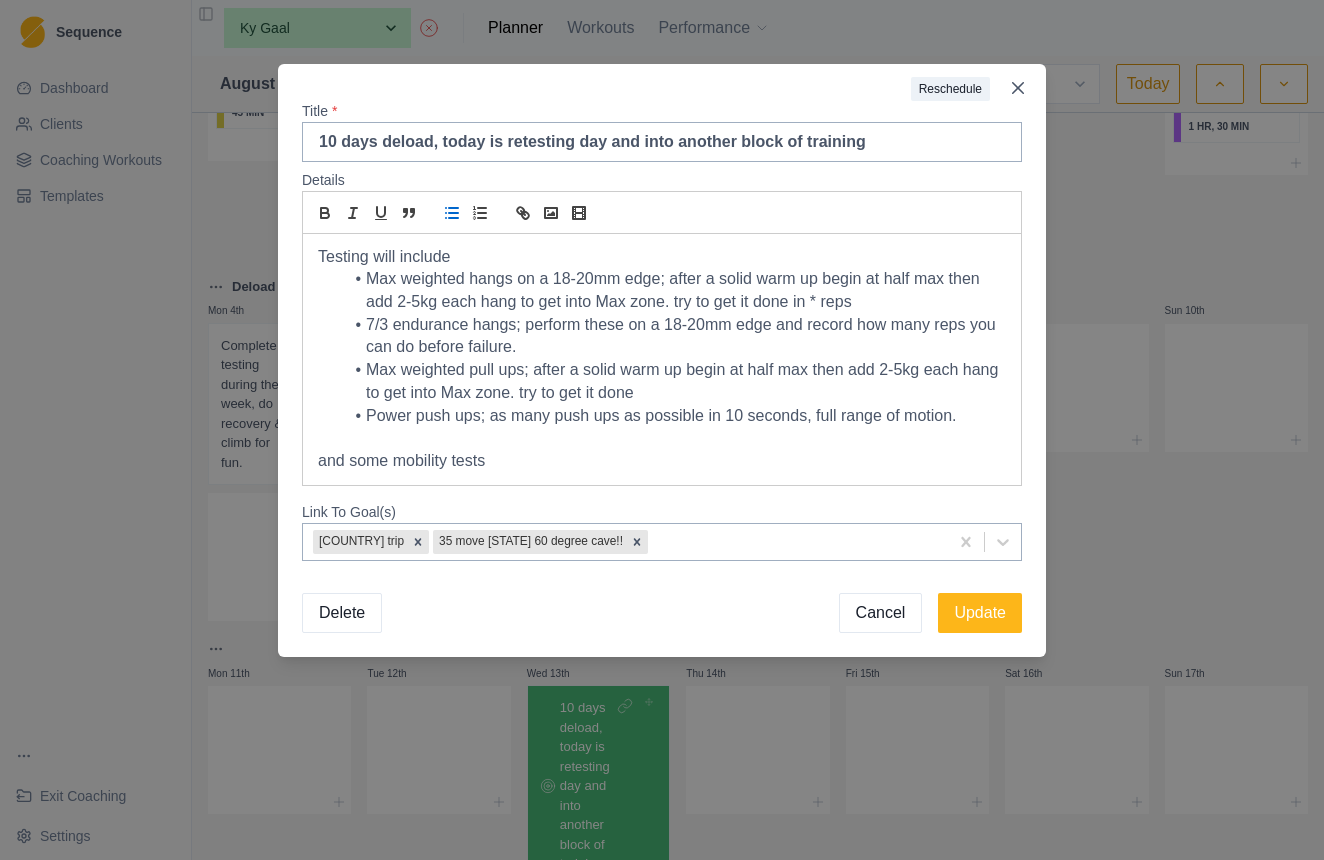 click on "Max weighted hangs on a 18-20mm edge; after a solid warm up begin at half max then add 2-5kg each hang to get into Max zone. try to get it done in * reps" at bounding box center (674, 290) 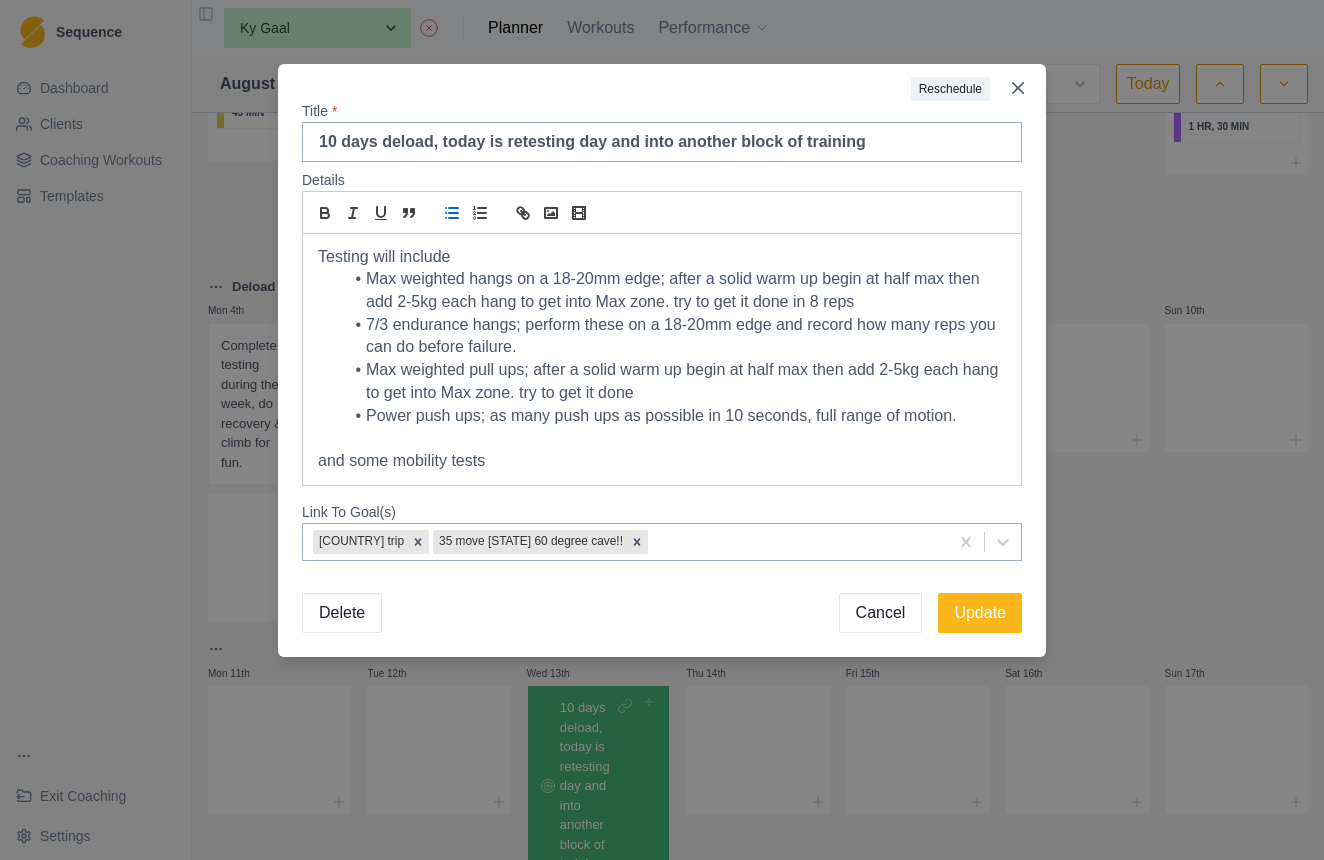 click on "Max weighted pull ups; after a solid warm up begin at half max then add 2-5kg each hang to get into Max zone. try to get it done" at bounding box center [674, 381] 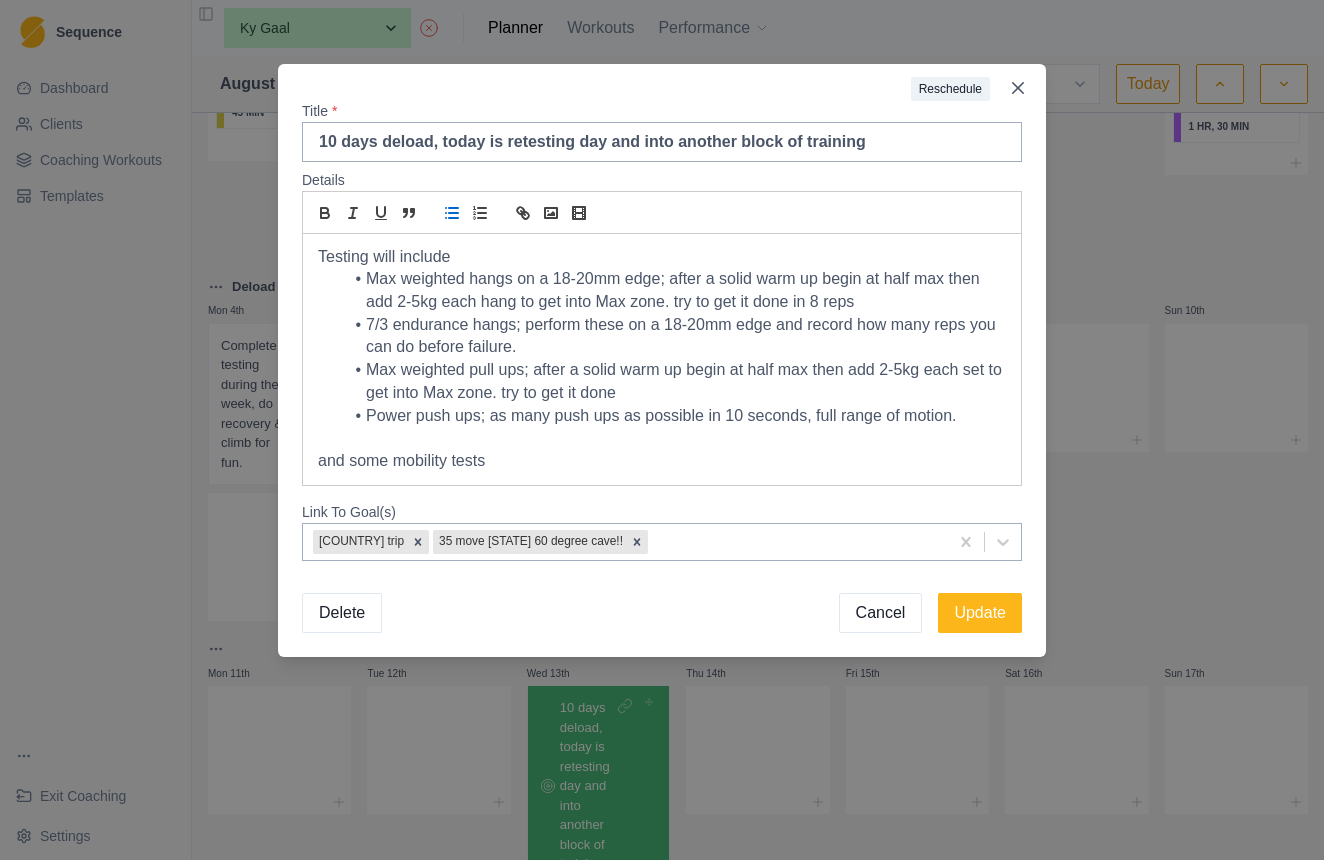 click on "Max weighted pull ups; after a solid warm up begin at half max then add 2-5kg each set to get into Max zone. try to get it done" at bounding box center (674, 381) 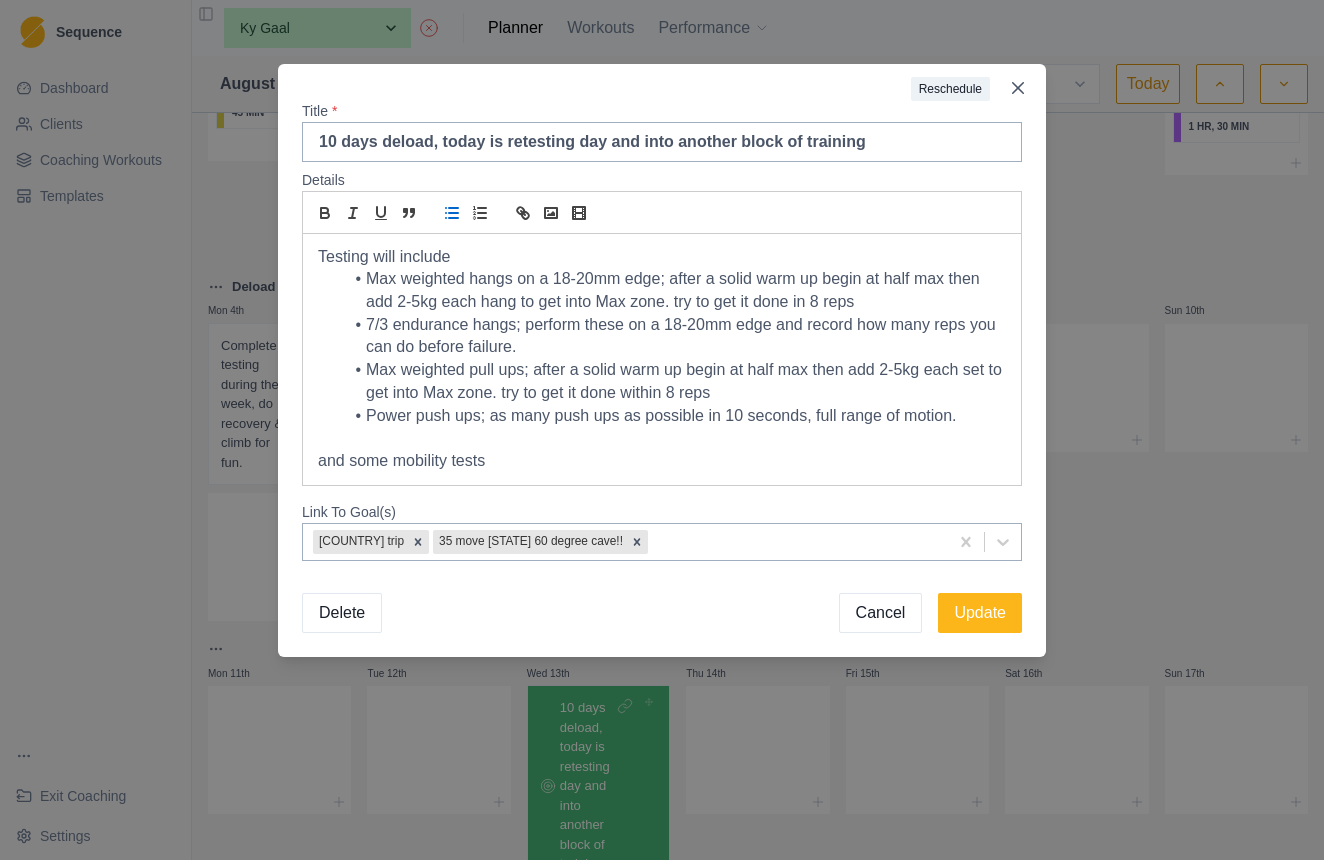 click on "Max weighted hangs on a 18-20mm edge; after a solid warm up begin at half max then add 2-5kg each hang to get into Max zone. try to get it done in 8 reps" at bounding box center [674, 290] 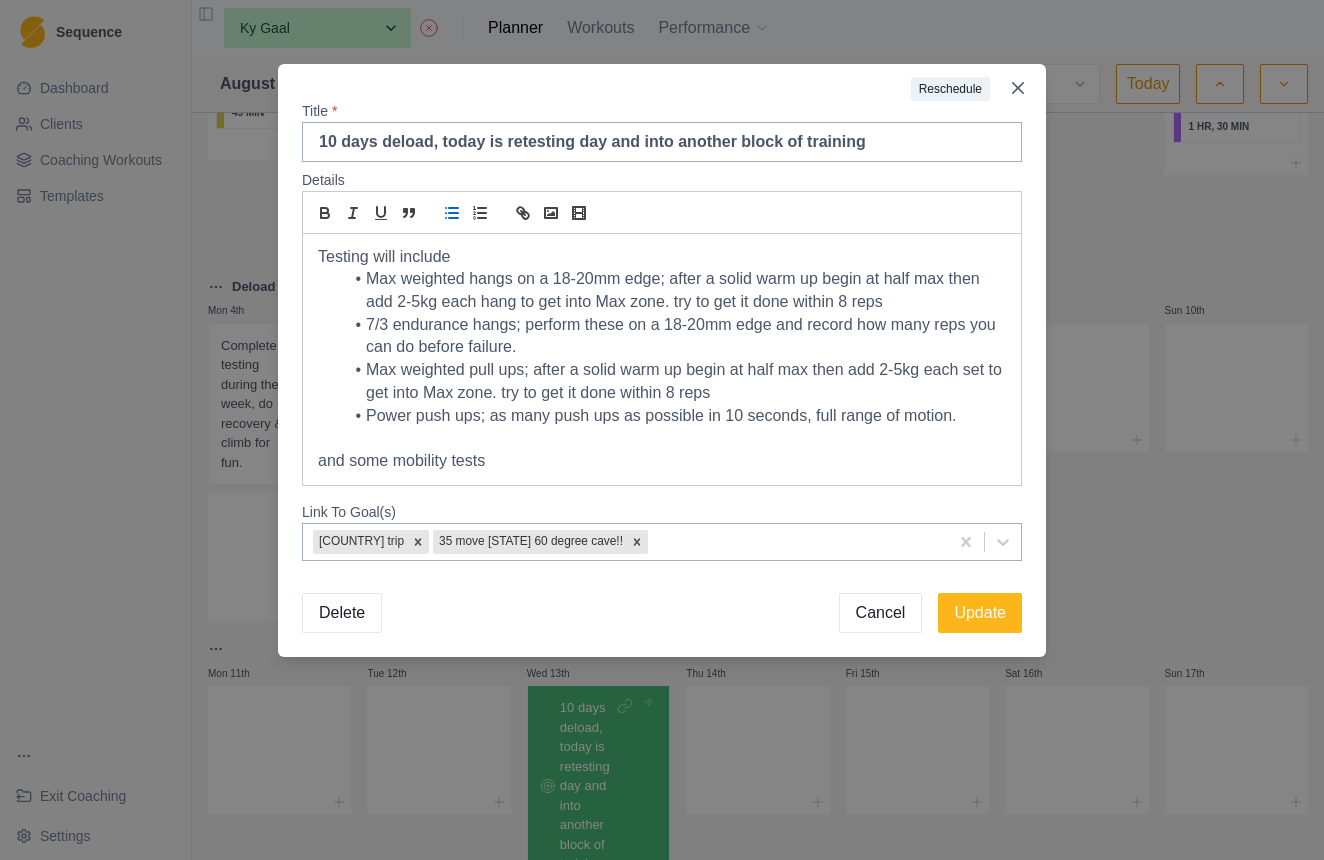 click on "Max weighted pull ups; after a solid warm up begin at half max then add 2-5kg each set to get into Max zone. try to get it done within 8 reps" at bounding box center [674, 381] 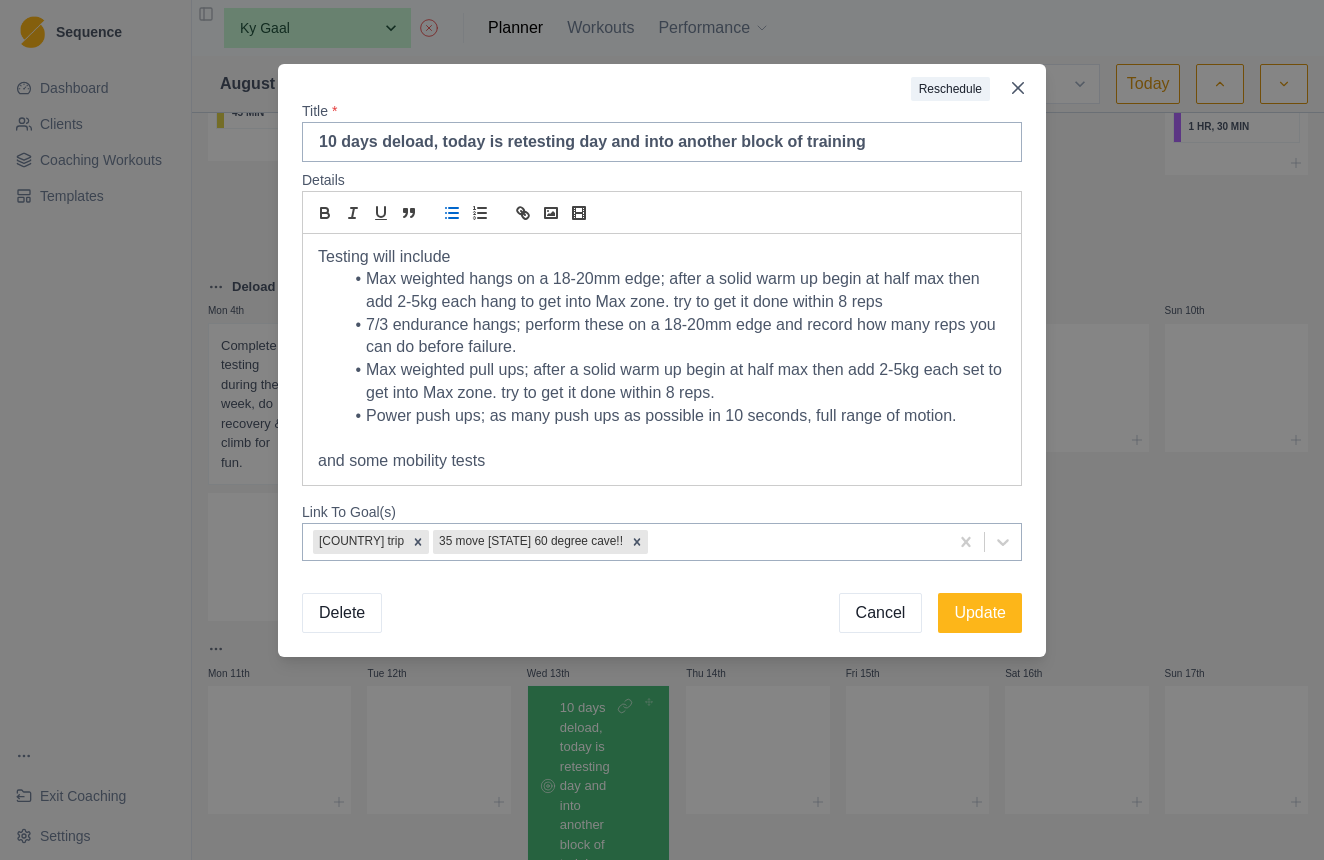 click on "Max weighted hangs on a 18-20mm edge; after a solid warm up begin at half max then add 2-5kg each hang to get into Max zone. try to get it done within 8 reps" at bounding box center (674, 290) 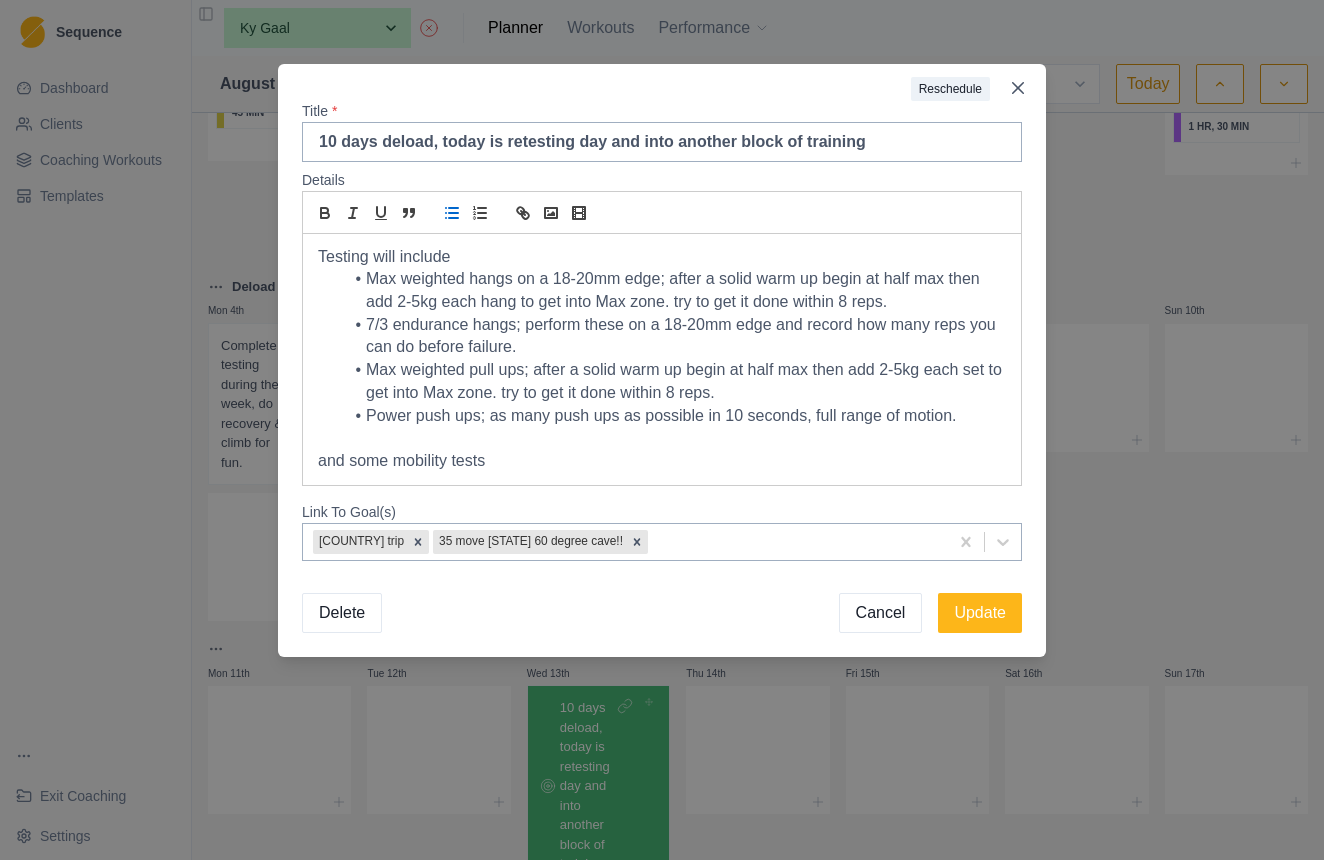 drag, startPoint x: 353, startPoint y: 366, endPoint x: 439, endPoint y: 368, distance: 86.023254 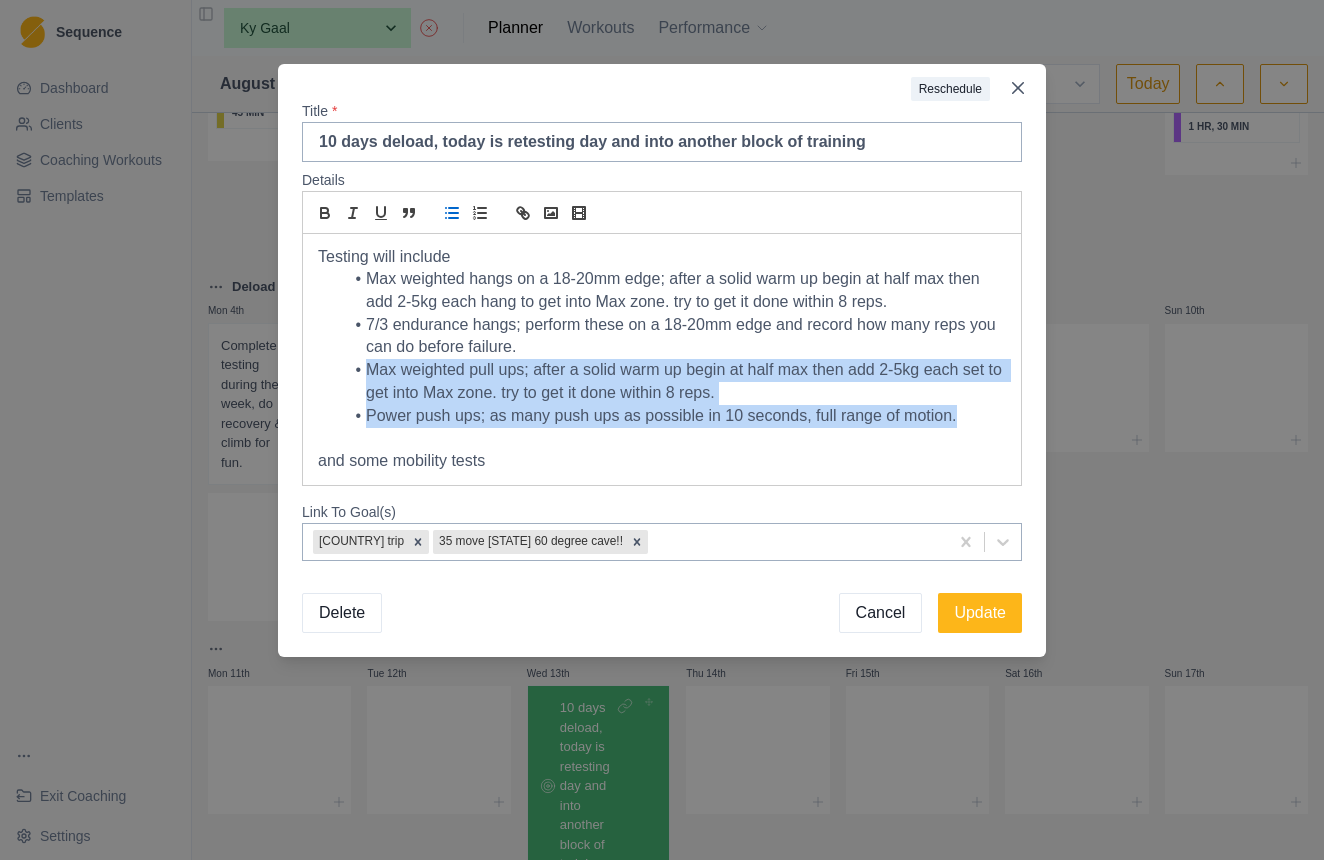 drag, startPoint x: 962, startPoint y: 414, endPoint x: 356, endPoint y: 368, distance: 607.74335 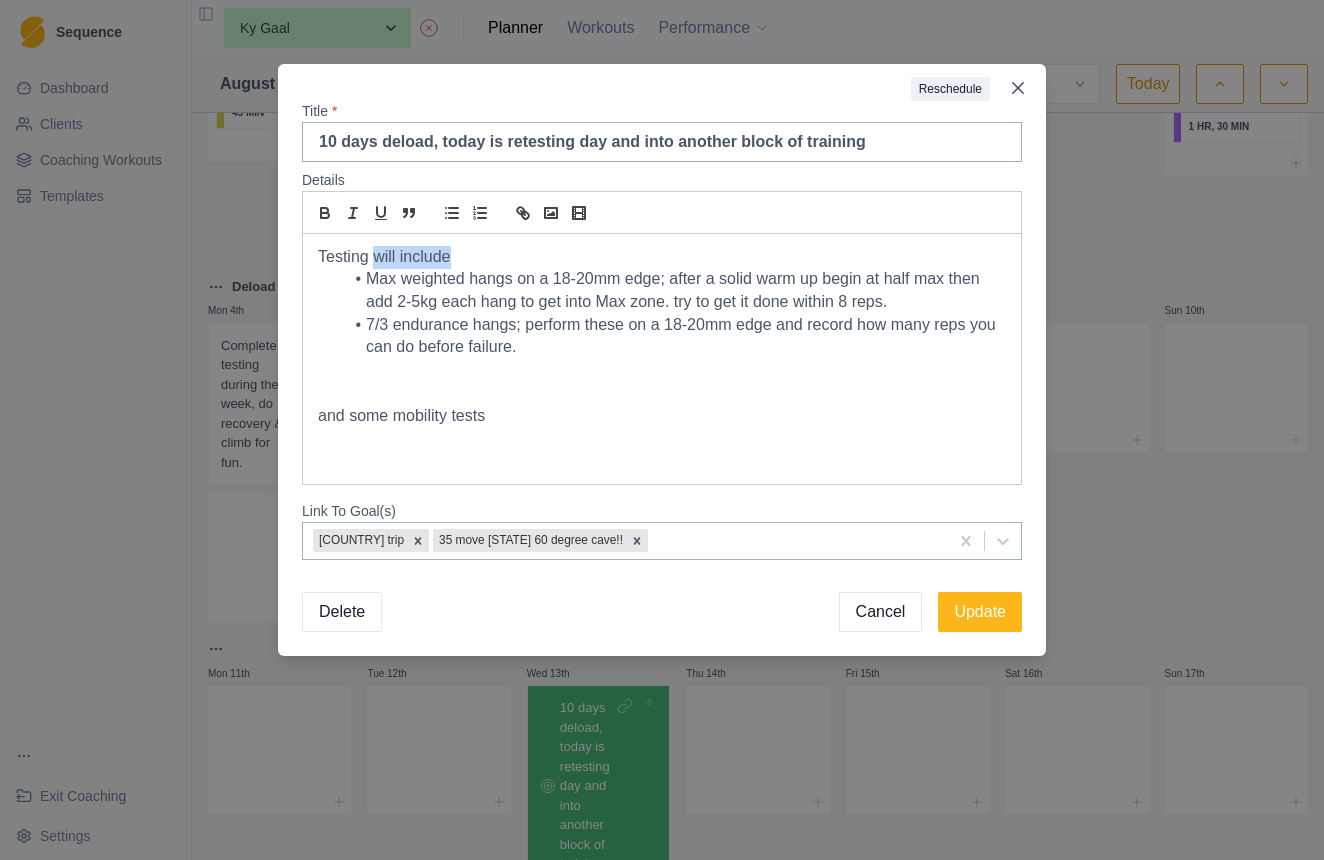 drag, startPoint x: 450, startPoint y: 256, endPoint x: 375, endPoint y: 248, distance: 75.42546 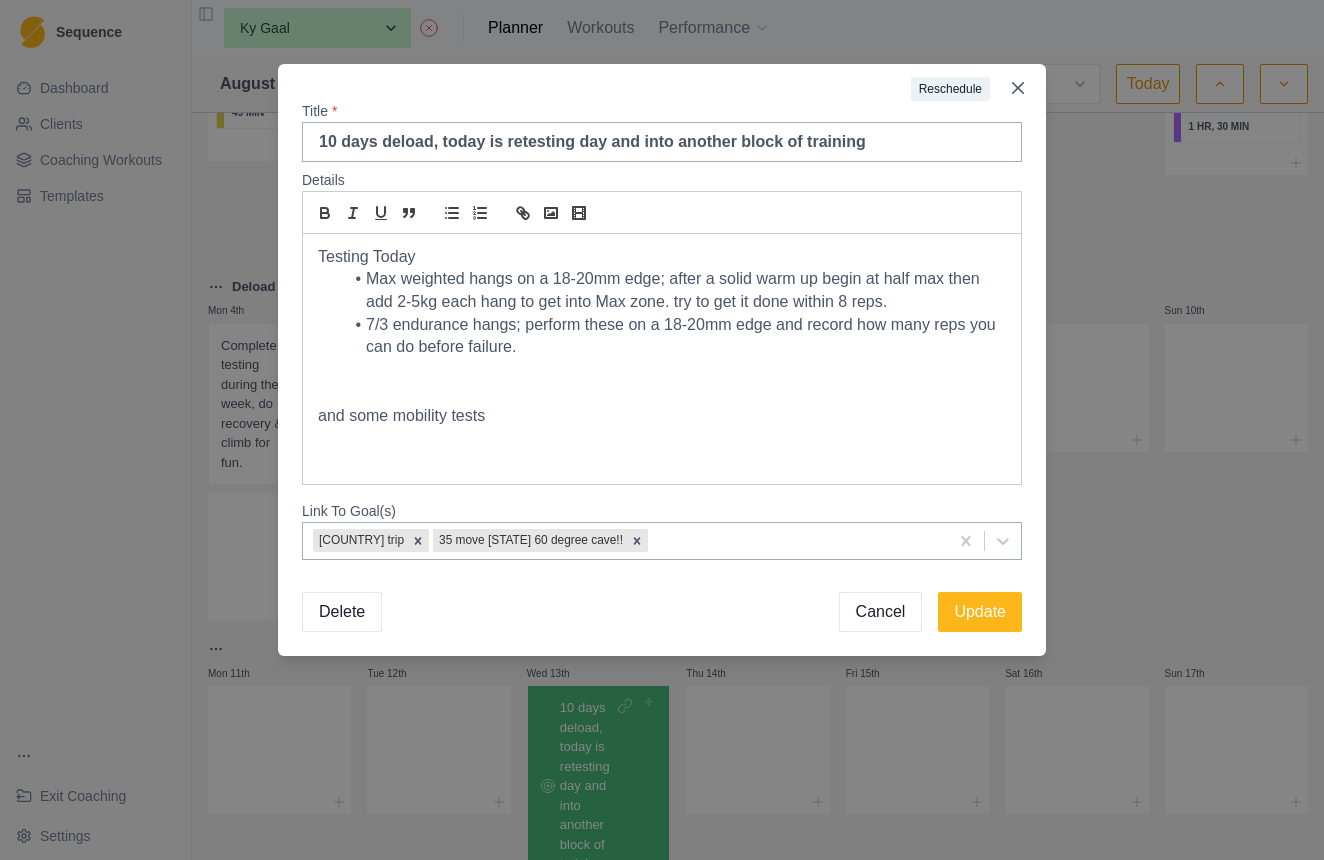 click at bounding box center [662, 393] 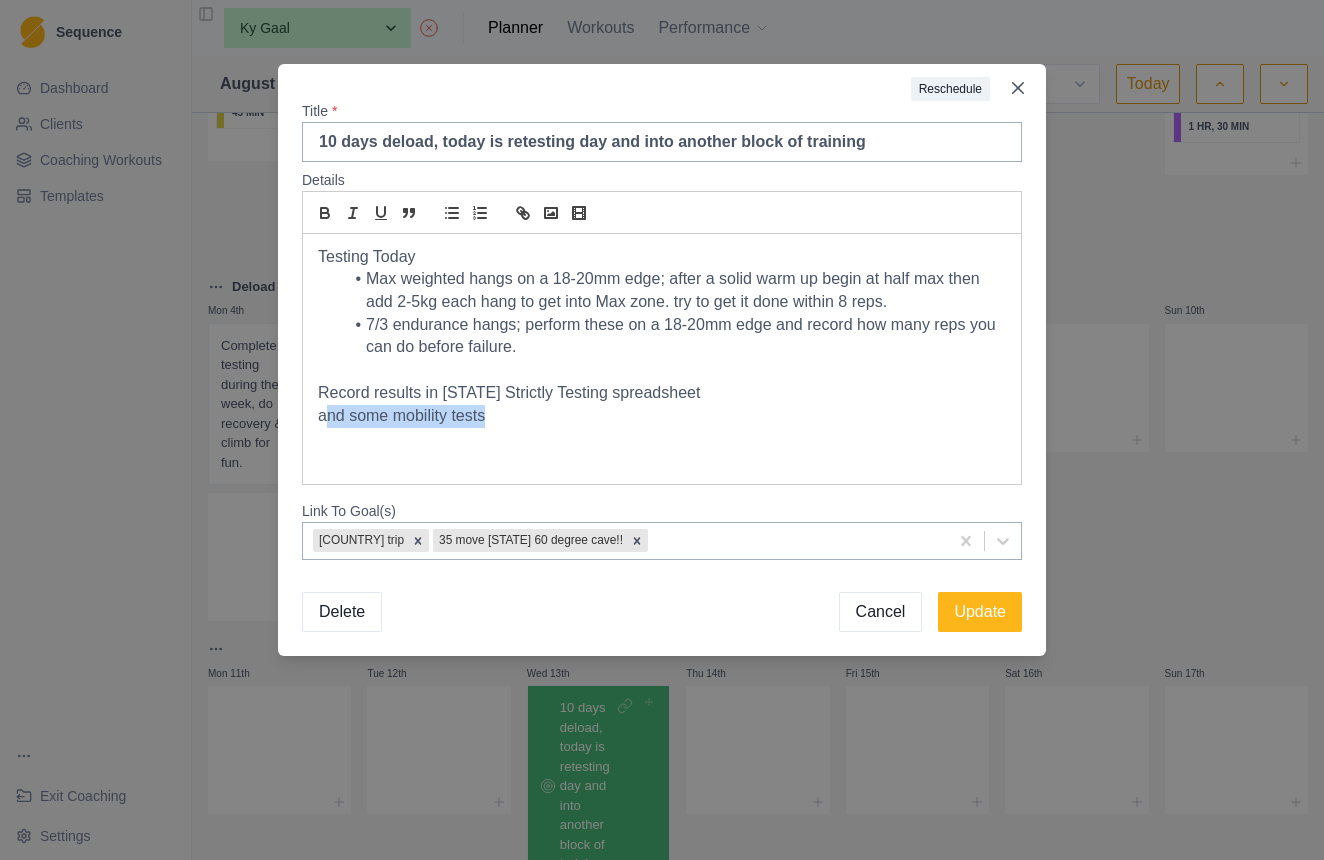 drag, startPoint x: 492, startPoint y: 416, endPoint x: 324, endPoint y: 416, distance: 168 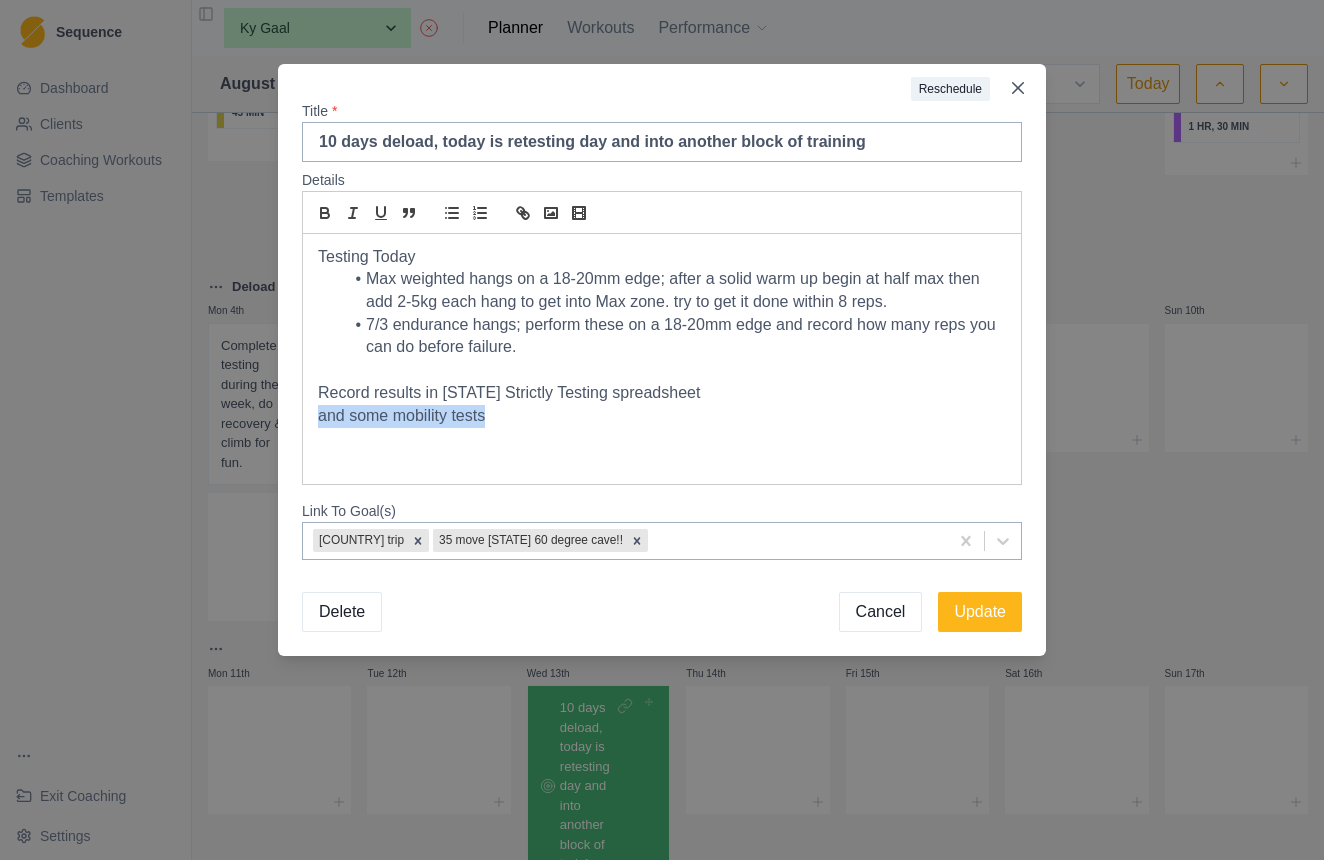 drag, startPoint x: 487, startPoint y: 418, endPoint x: 319, endPoint y: 420, distance: 168.0119 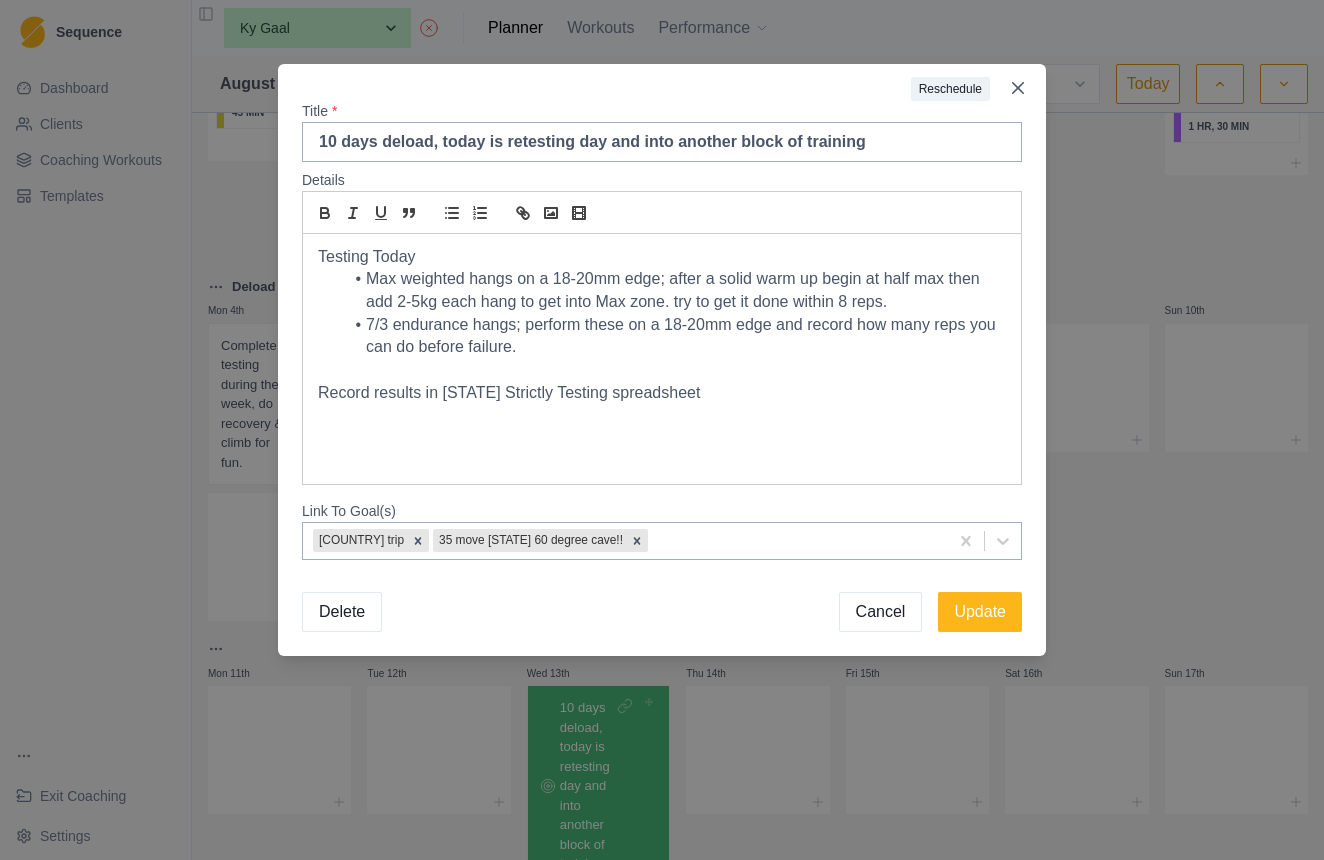click at bounding box center [662, 370] 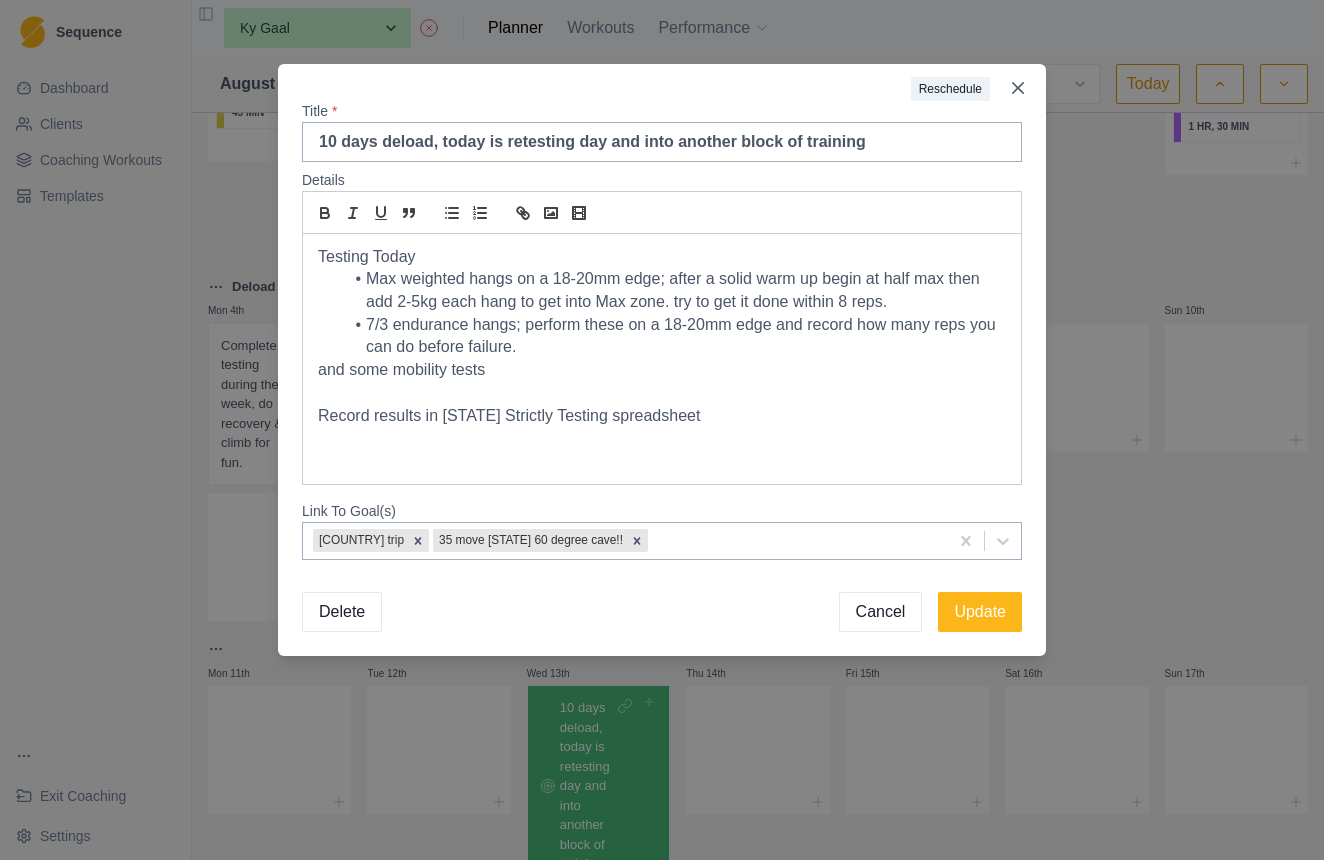 click on "7/3 endurance hangs; perform these on a 18-20mm edge and record how many reps you can do before failure." at bounding box center [674, 336] 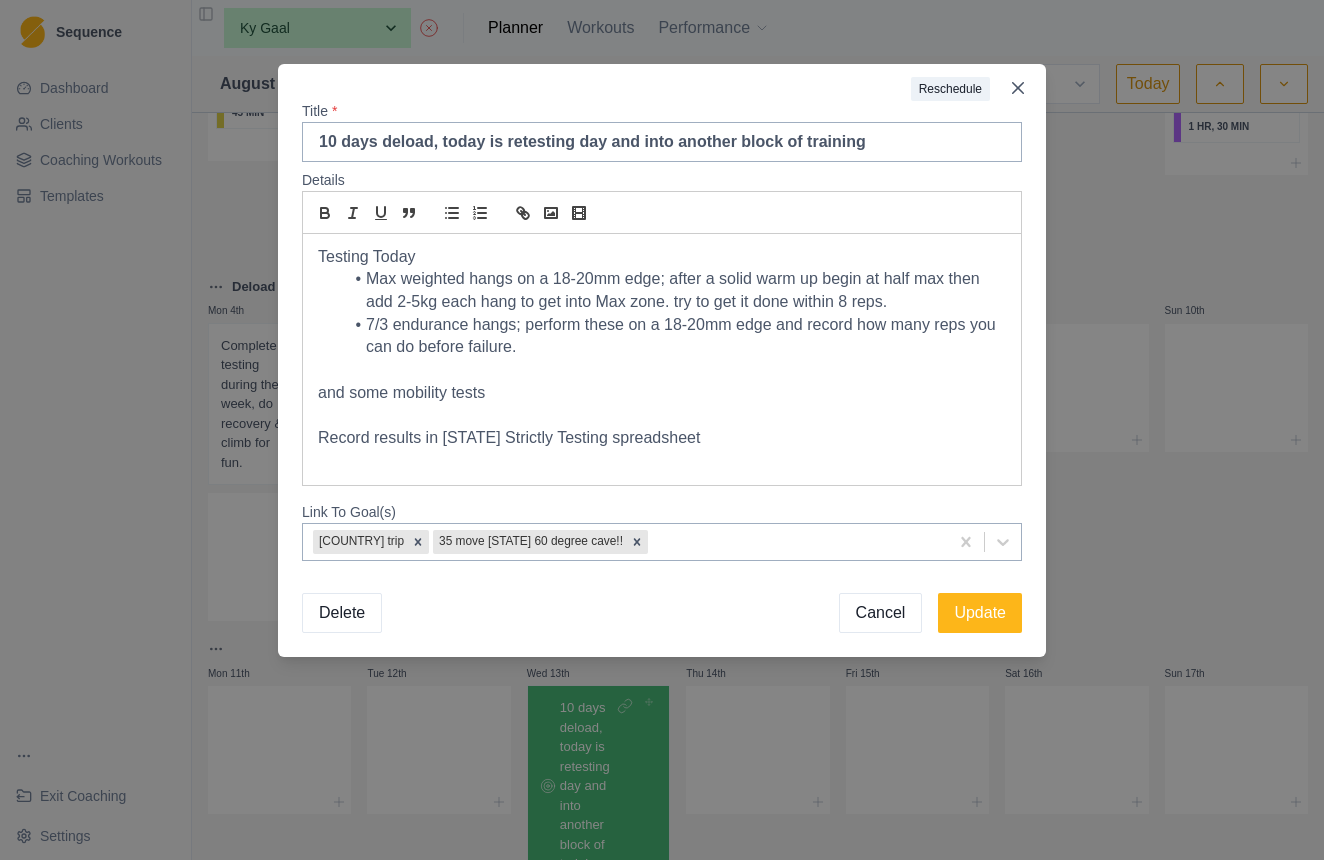 click on "and some mobility tests" at bounding box center [662, 393] 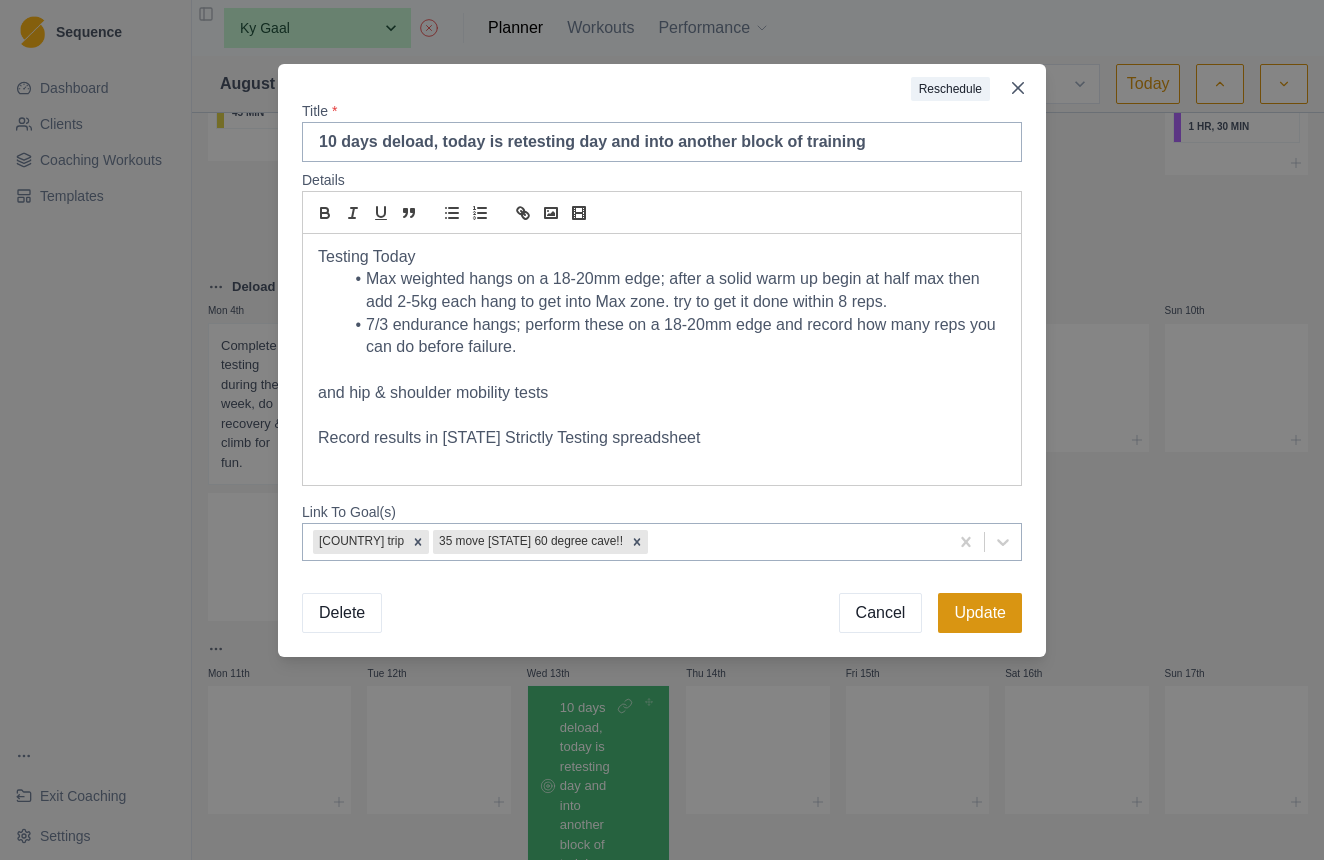 click on "Update" at bounding box center [980, 613] 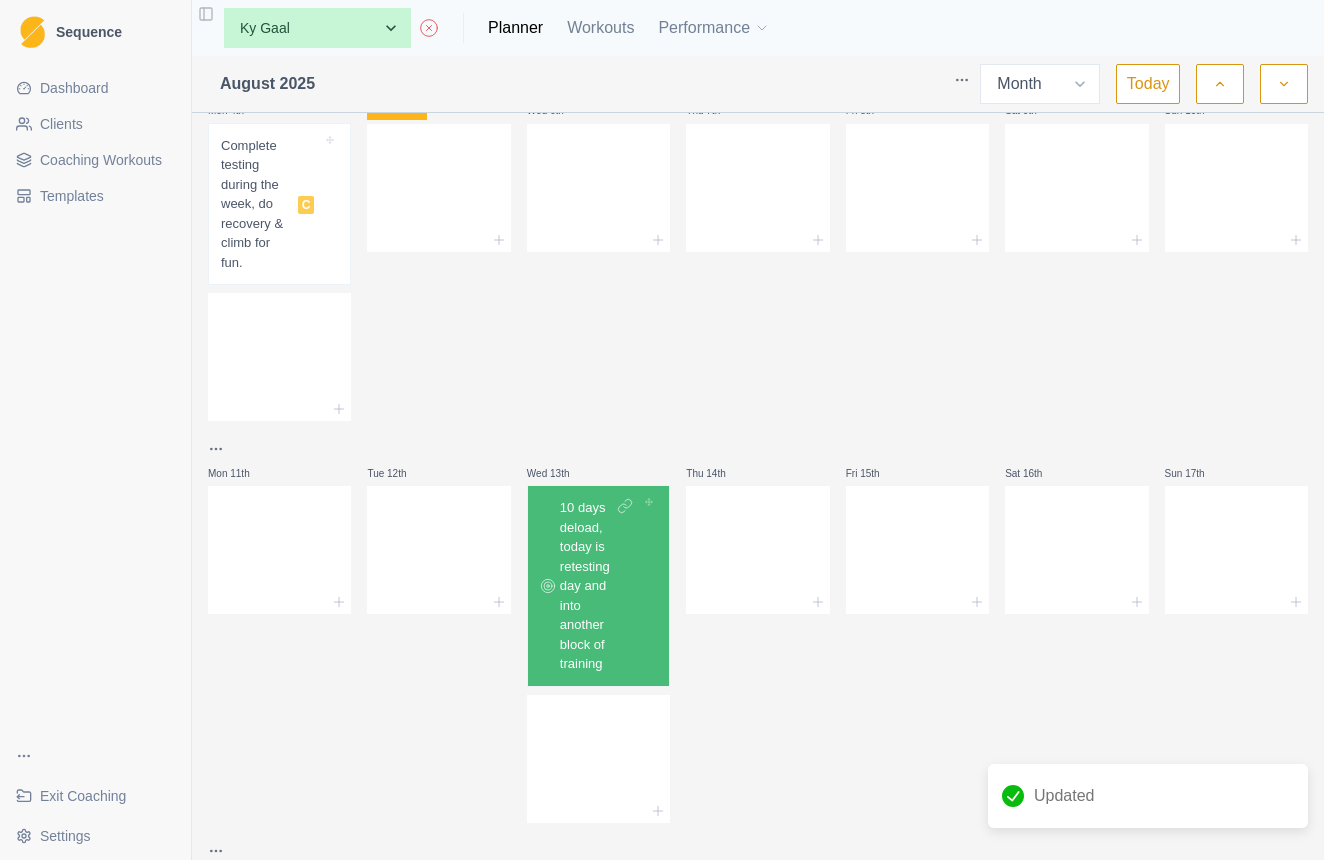 scroll, scrollTop: 449, scrollLeft: 0, axis: vertical 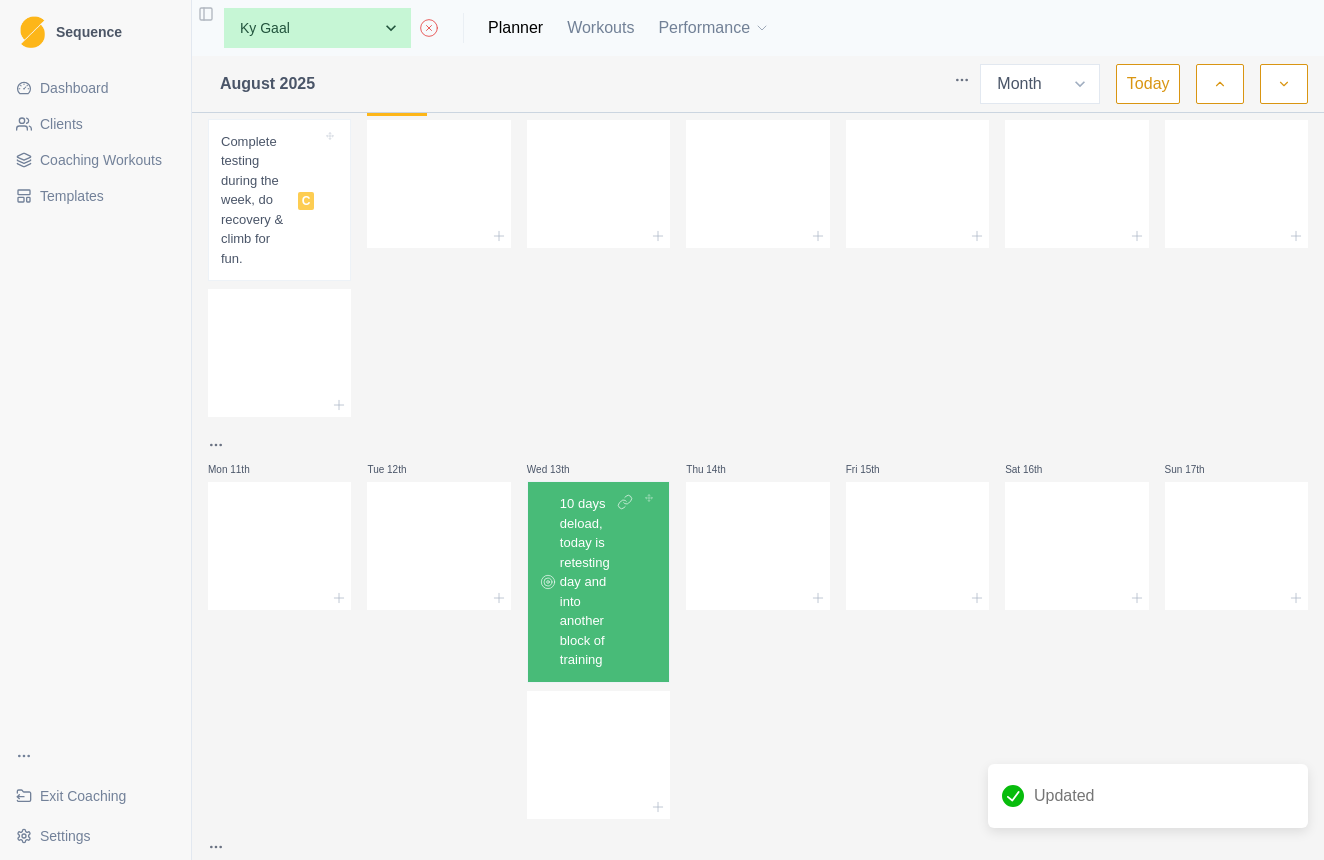 click on "10 days deload, today is retesting day and into another block of training" at bounding box center [598, 582] 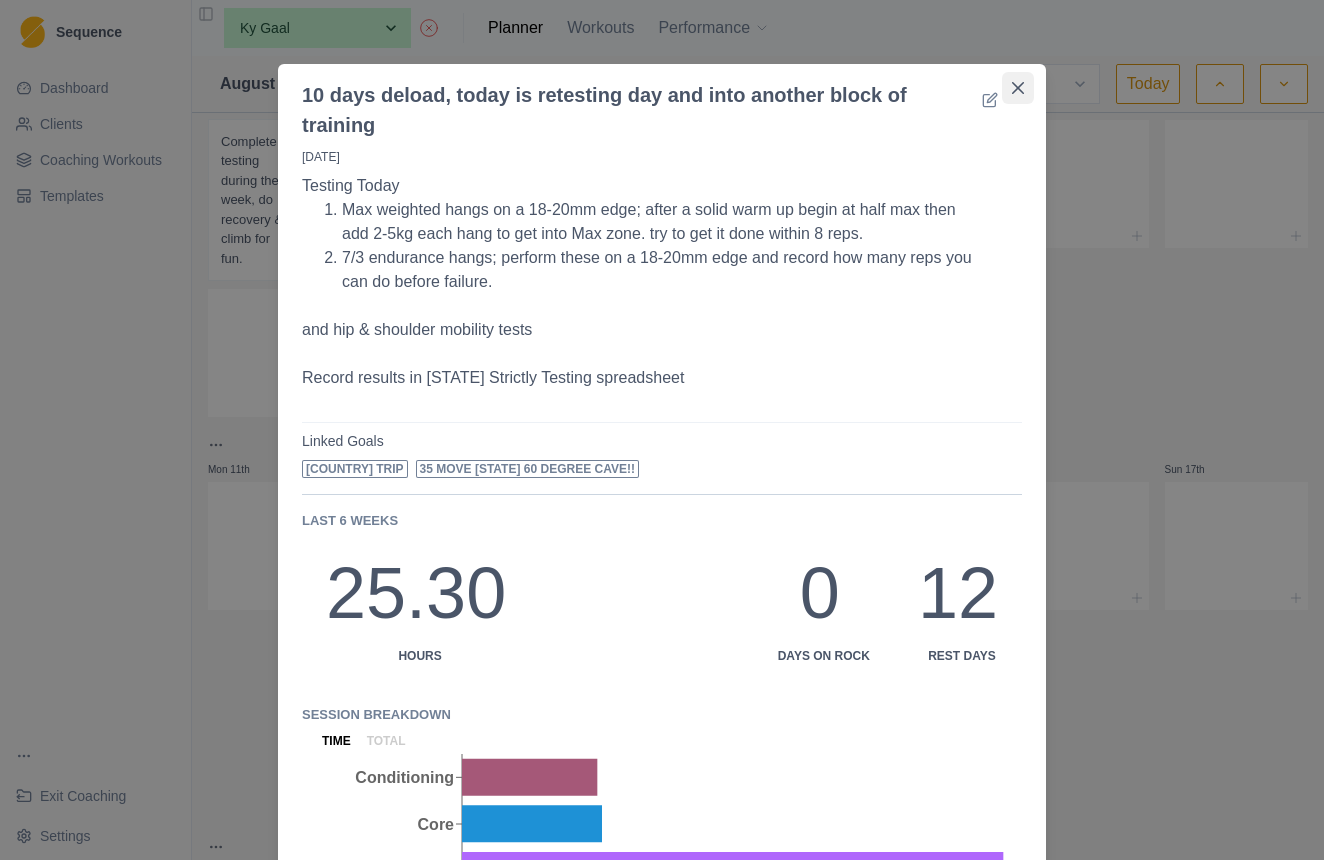 click 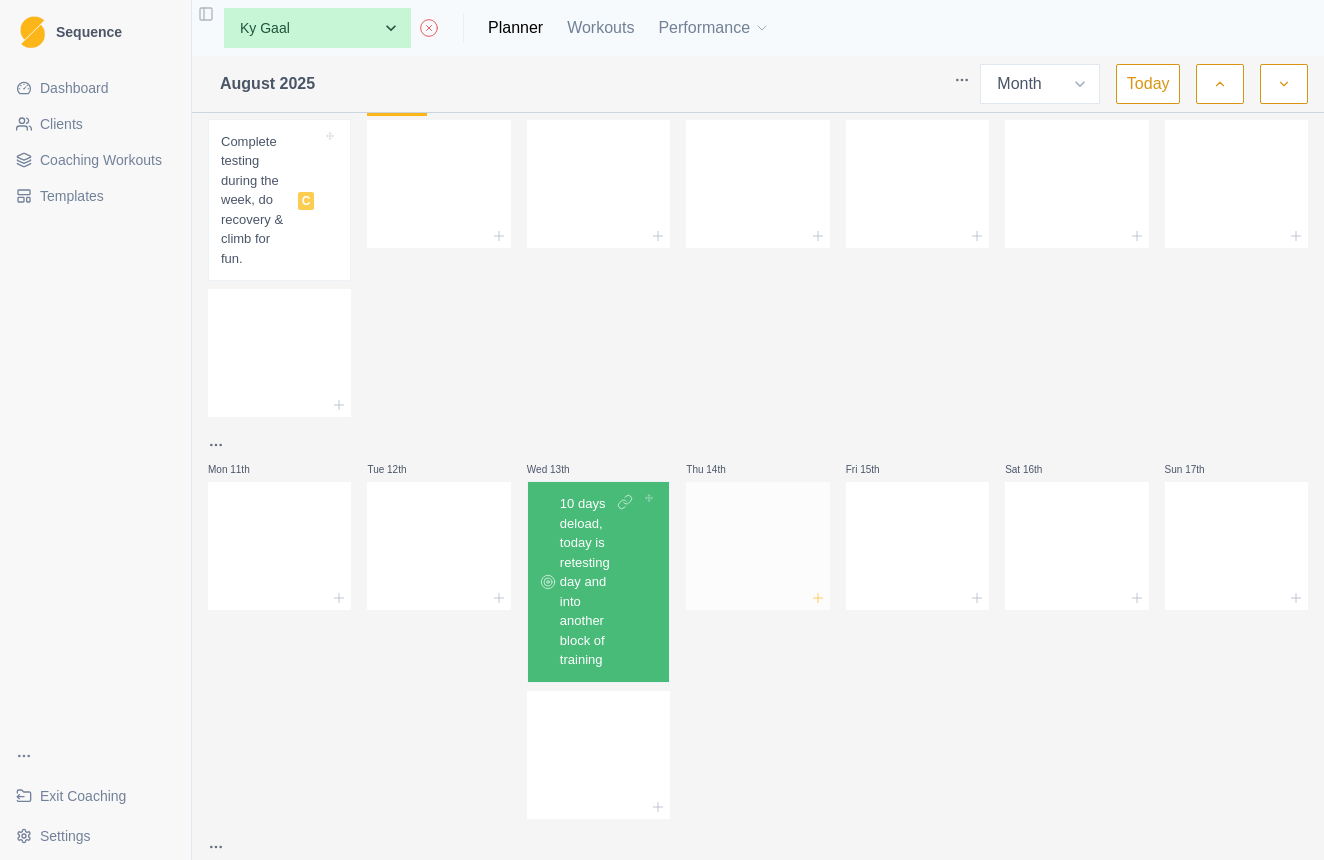 click 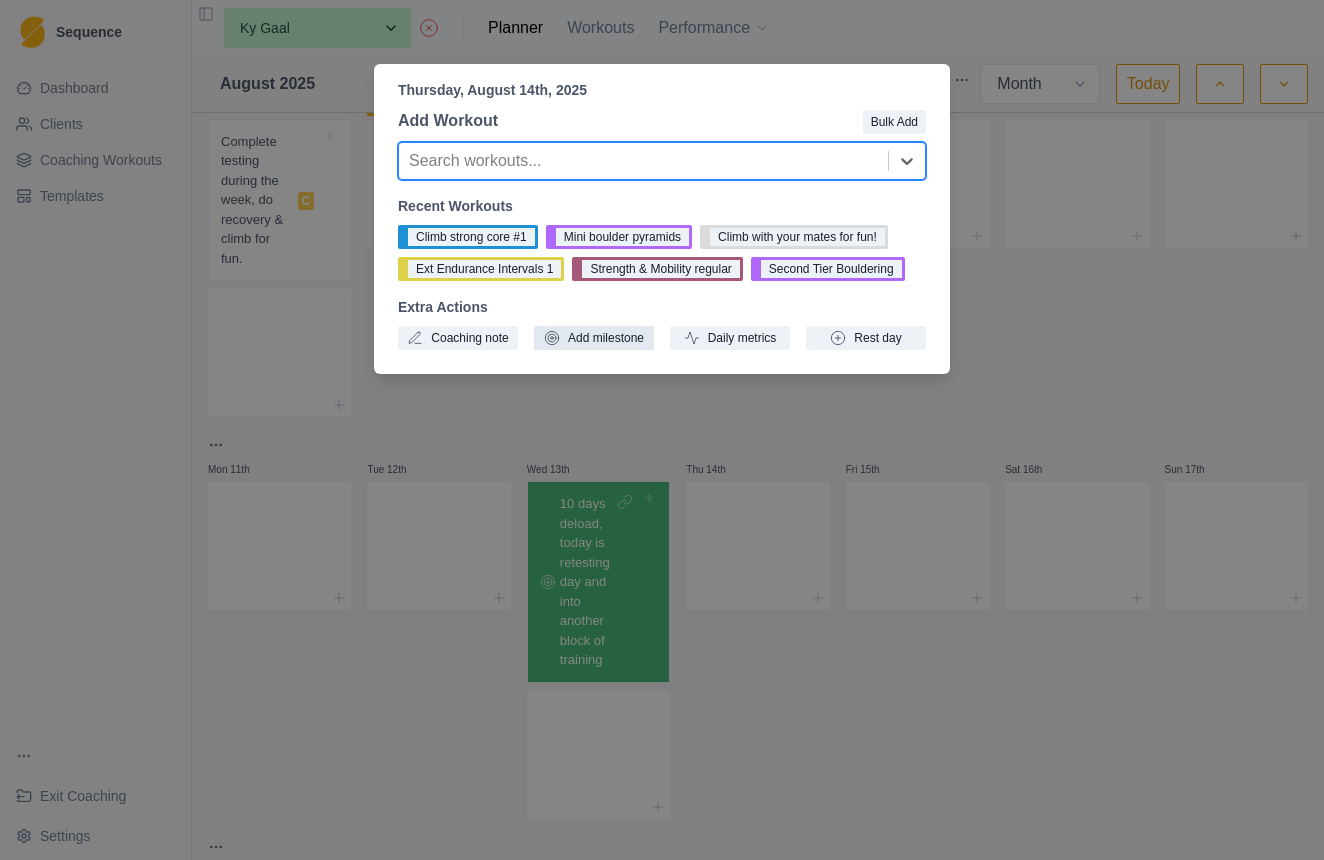 click on "Add milestone" at bounding box center [594, 338] 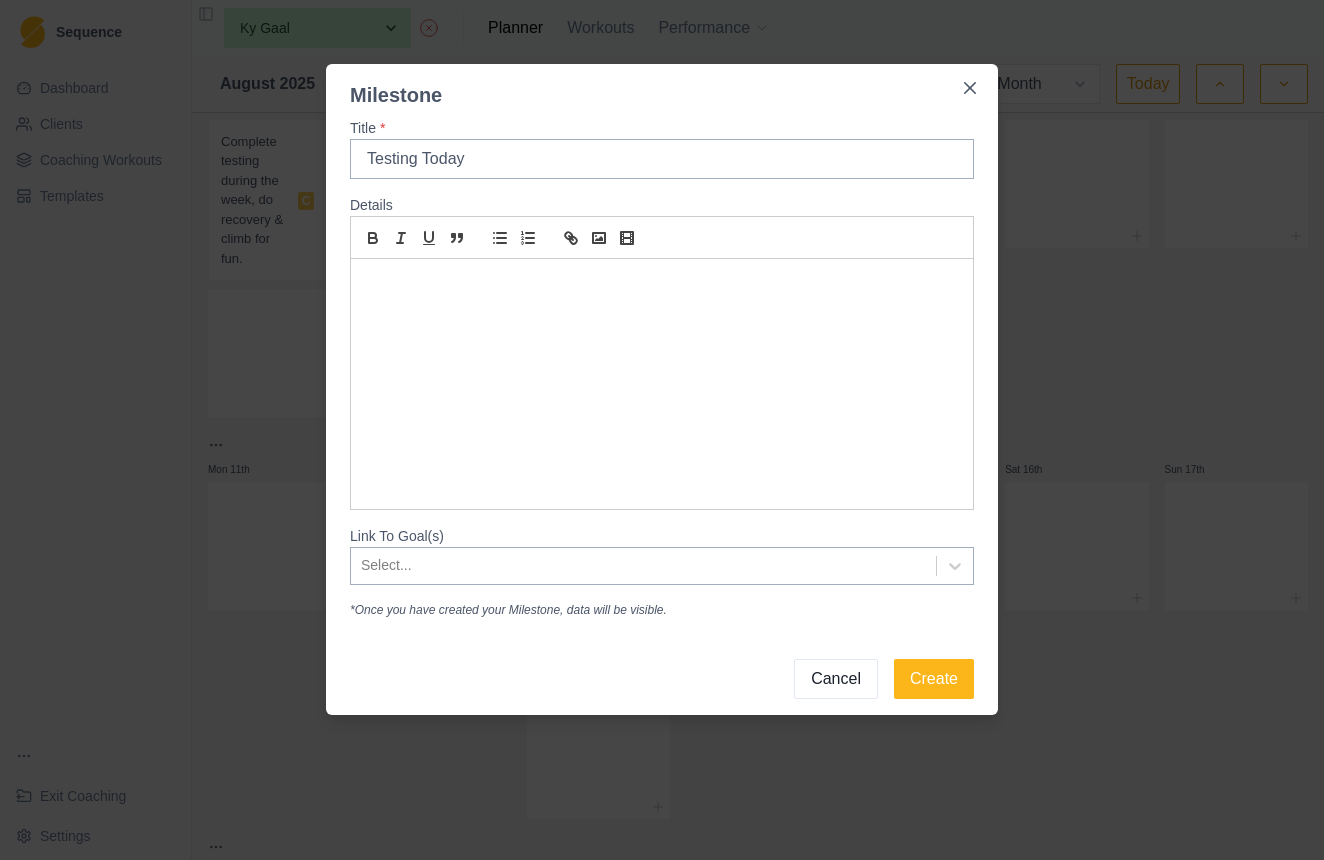 type on "Testing Today" 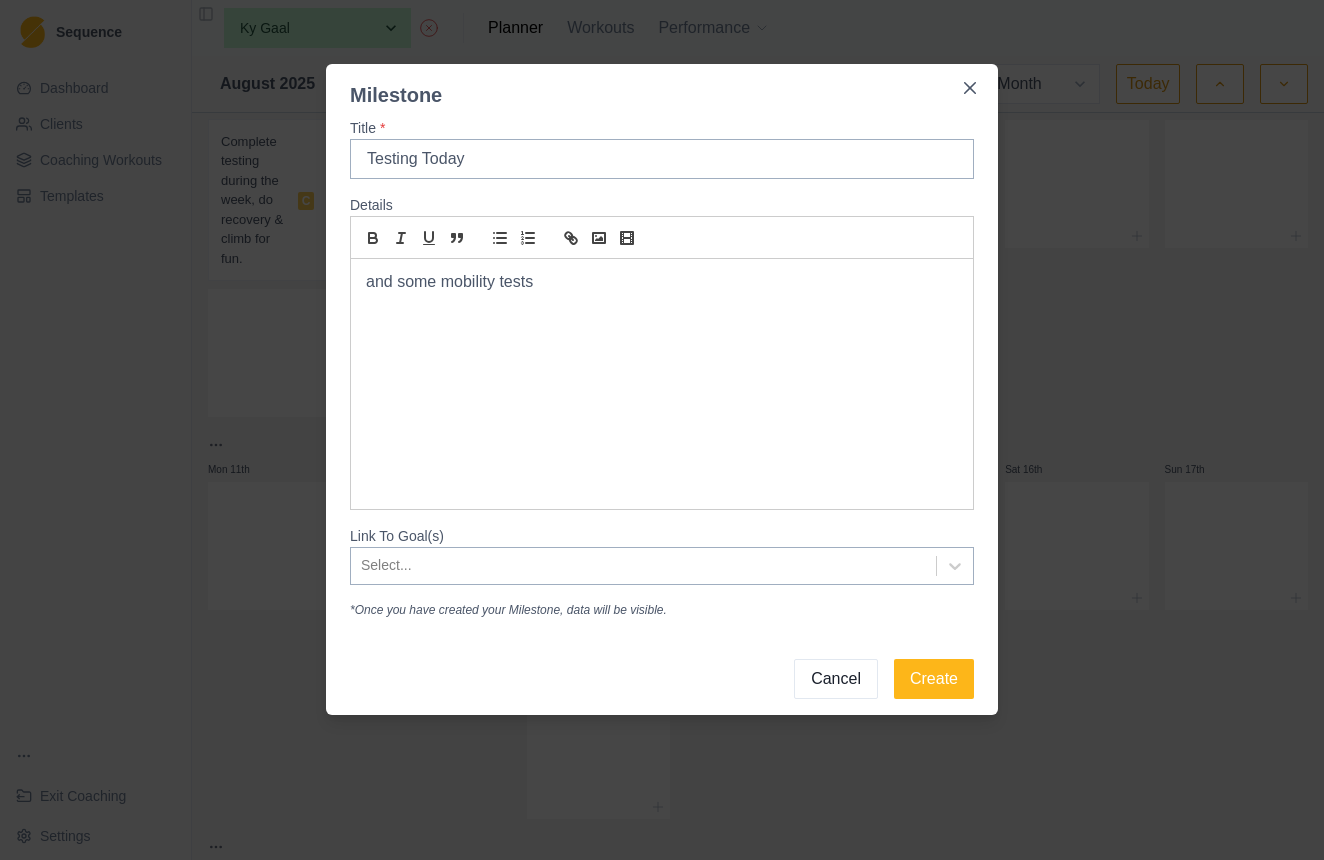 type 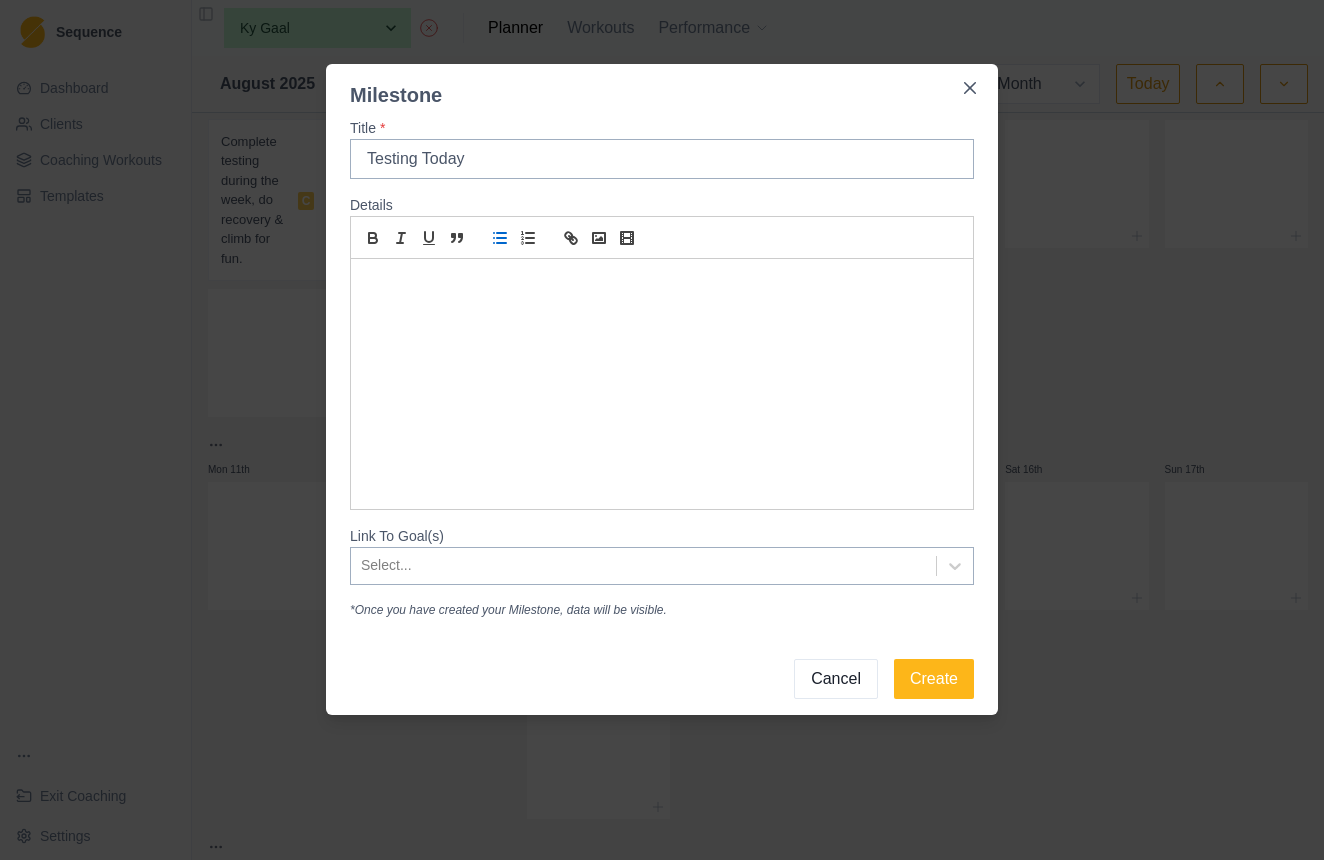 click 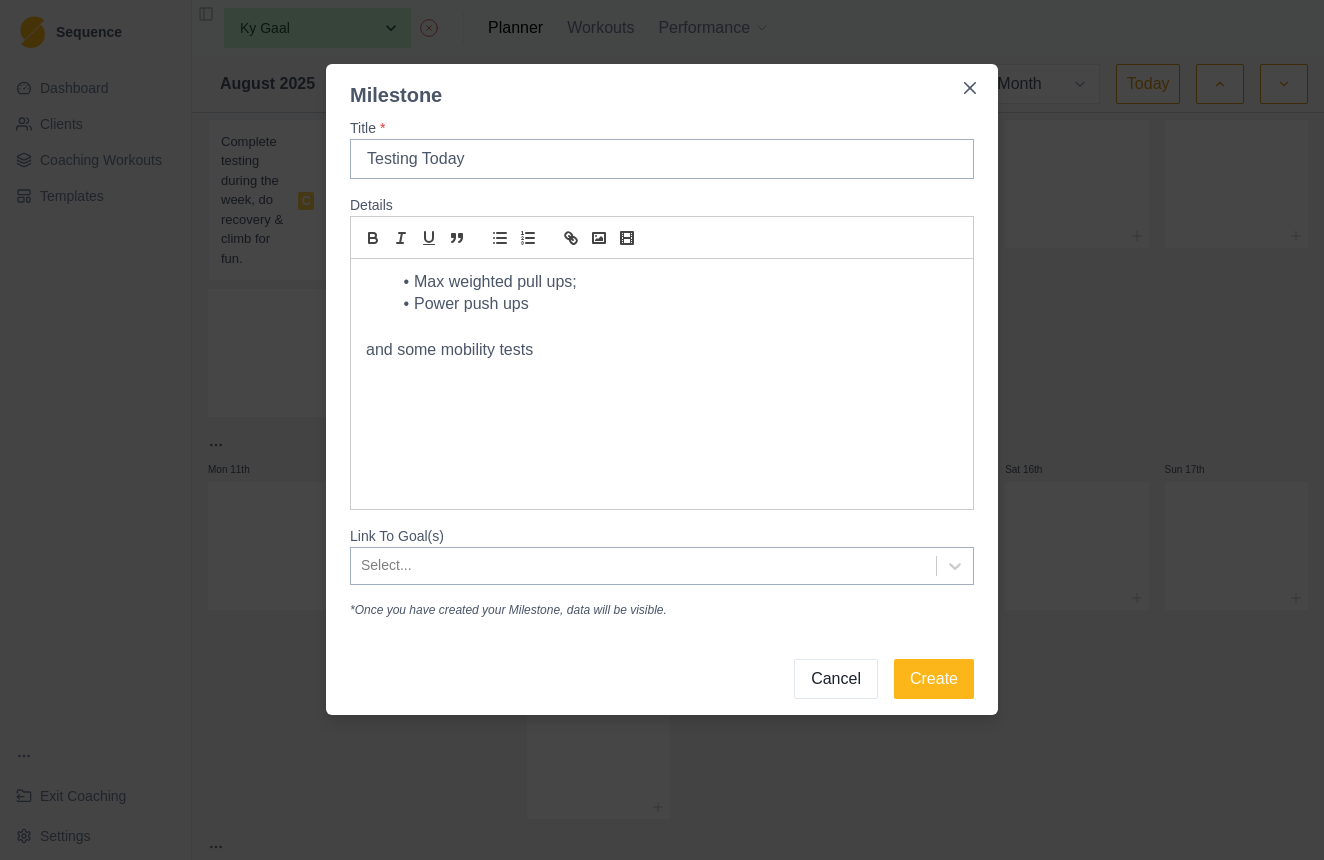 click on "Power push ups" at bounding box center [674, 304] 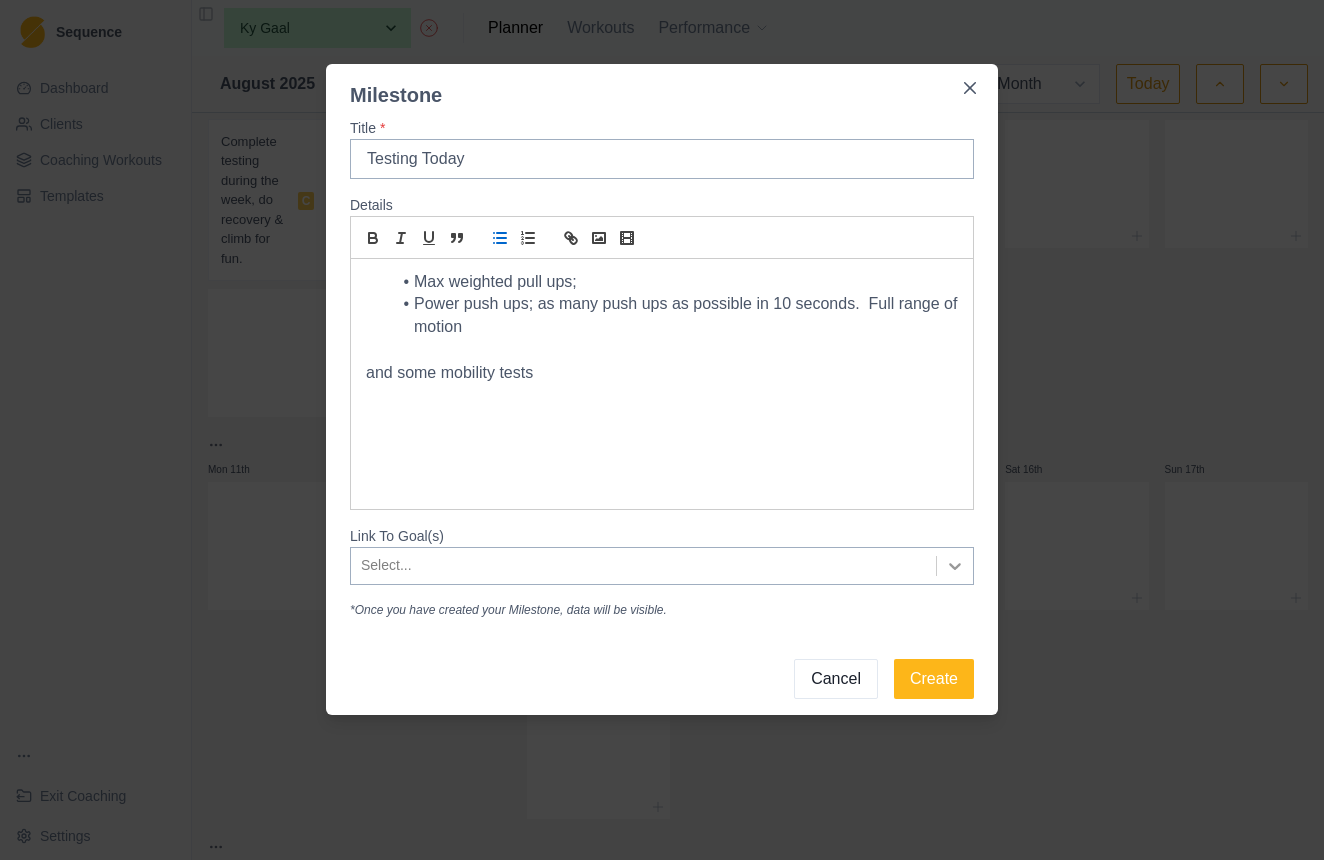 click 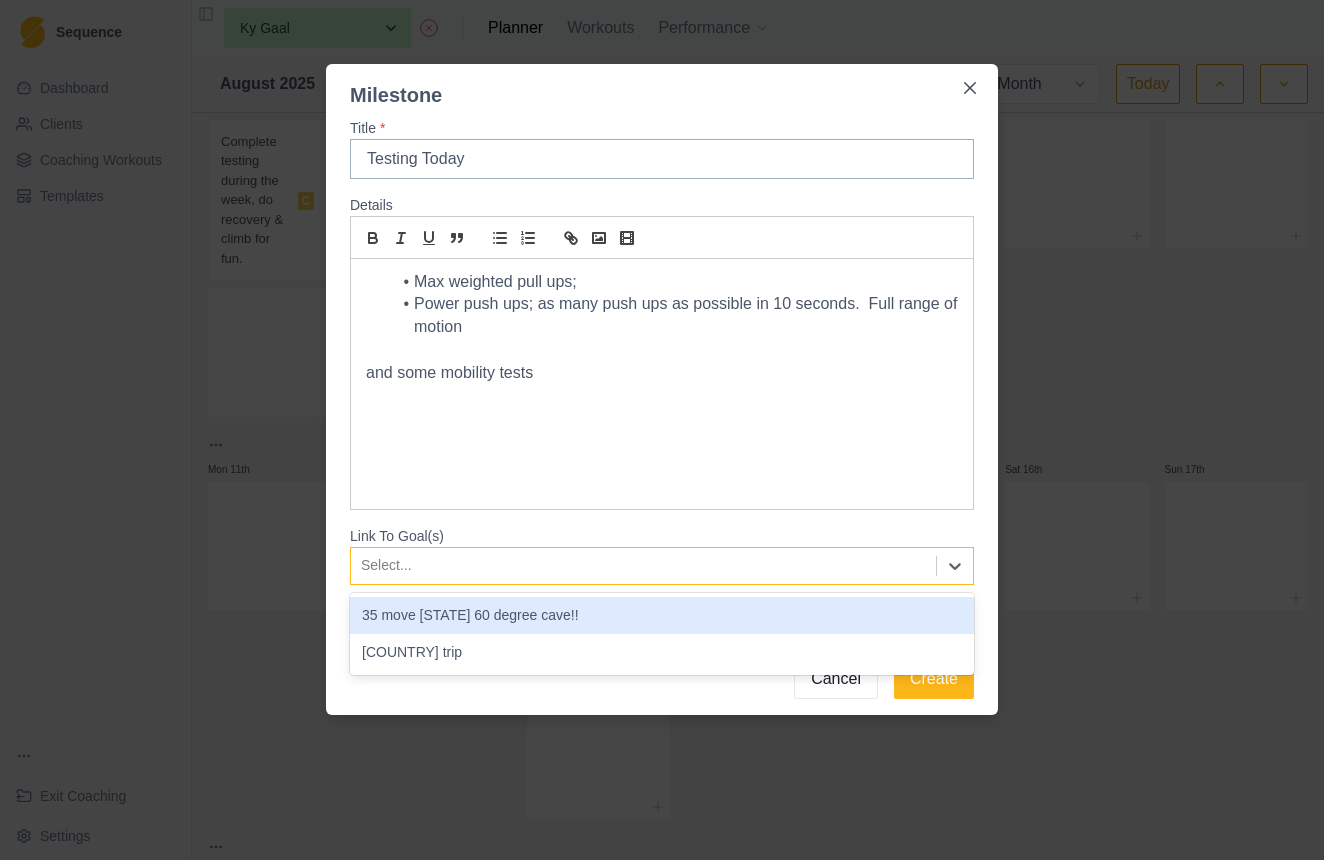 click on "35 move [STATE] 60 degree cave!!" at bounding box center (662, 615) 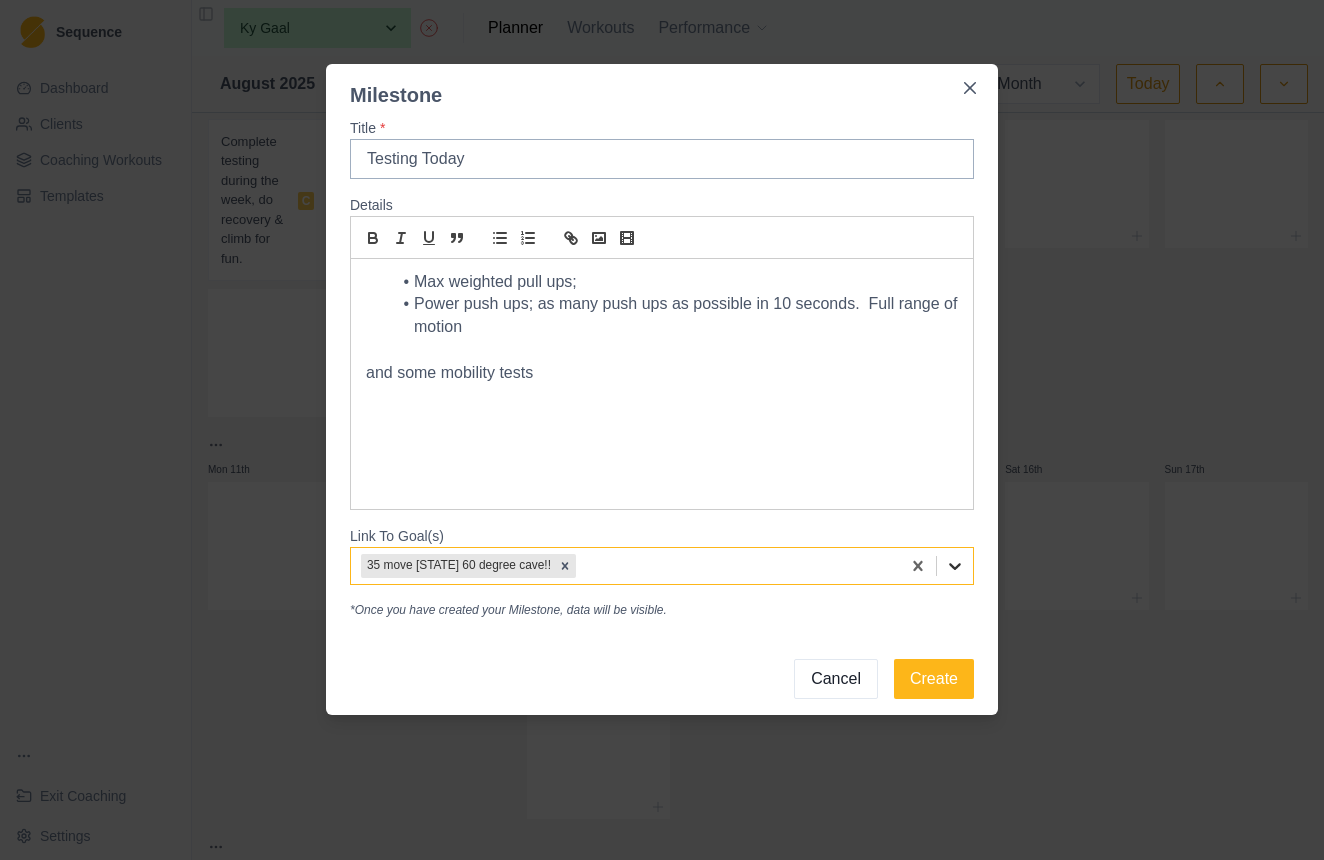 click 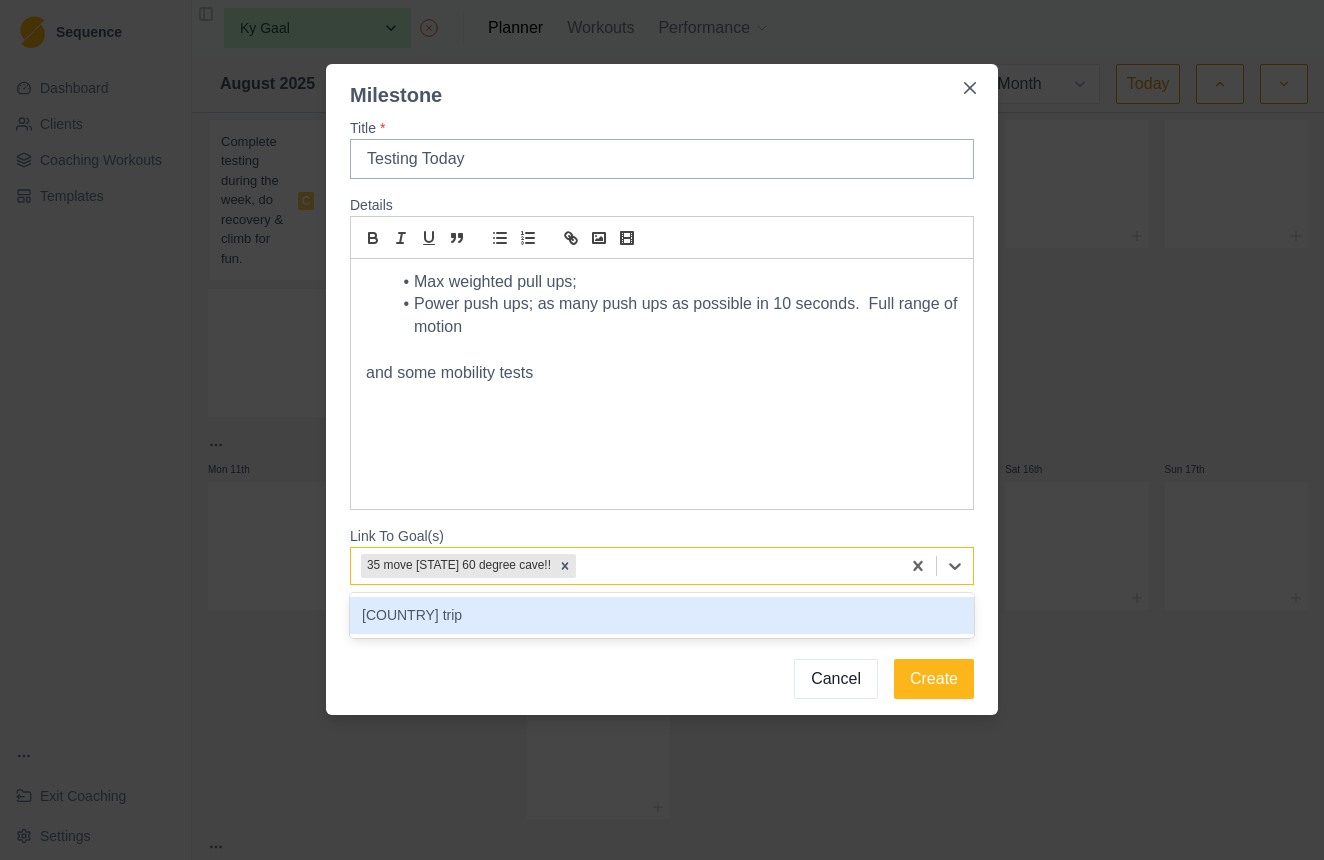 click on "[COUNTRY] trip" at bounding box center (662, 615) 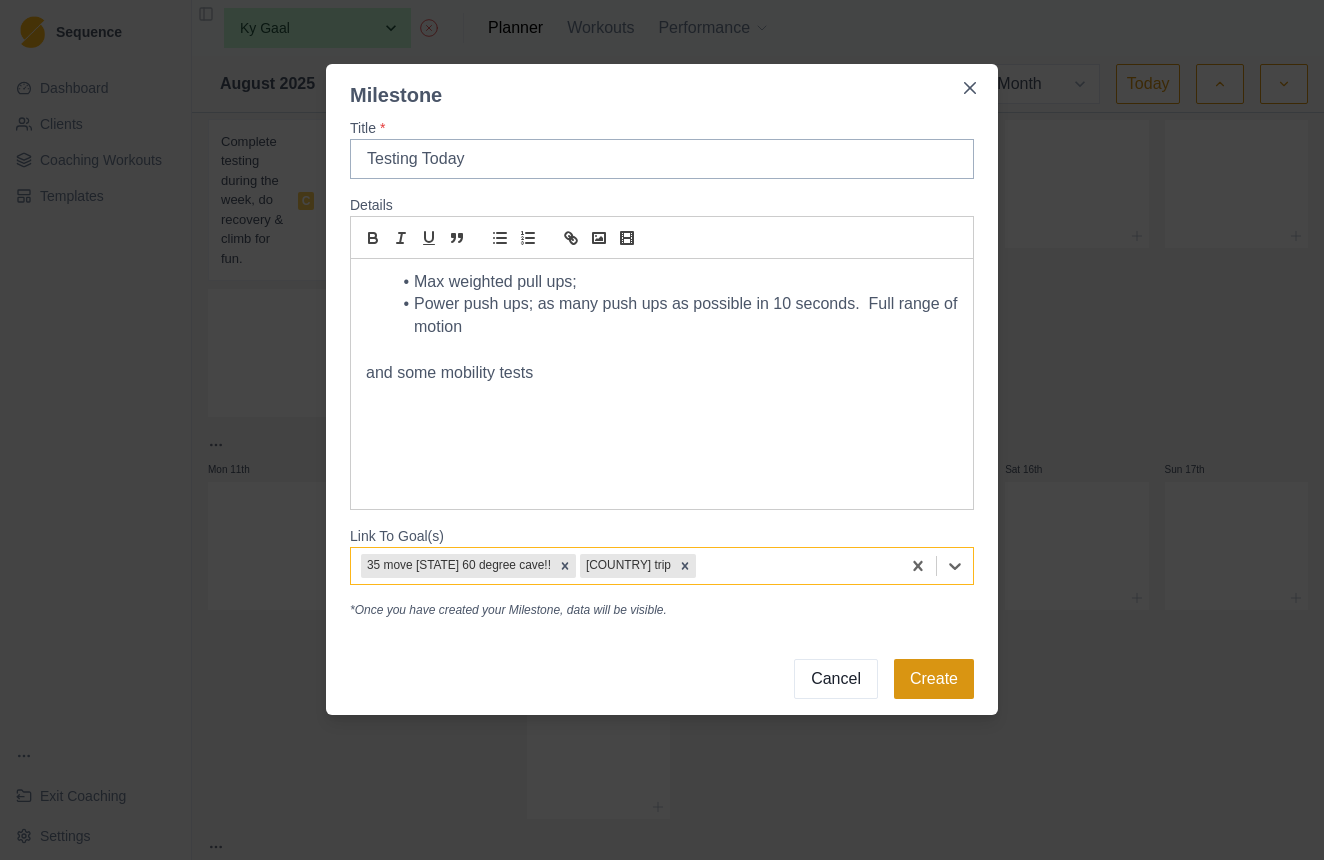 click on "Create" at bounding box center [934, 679] 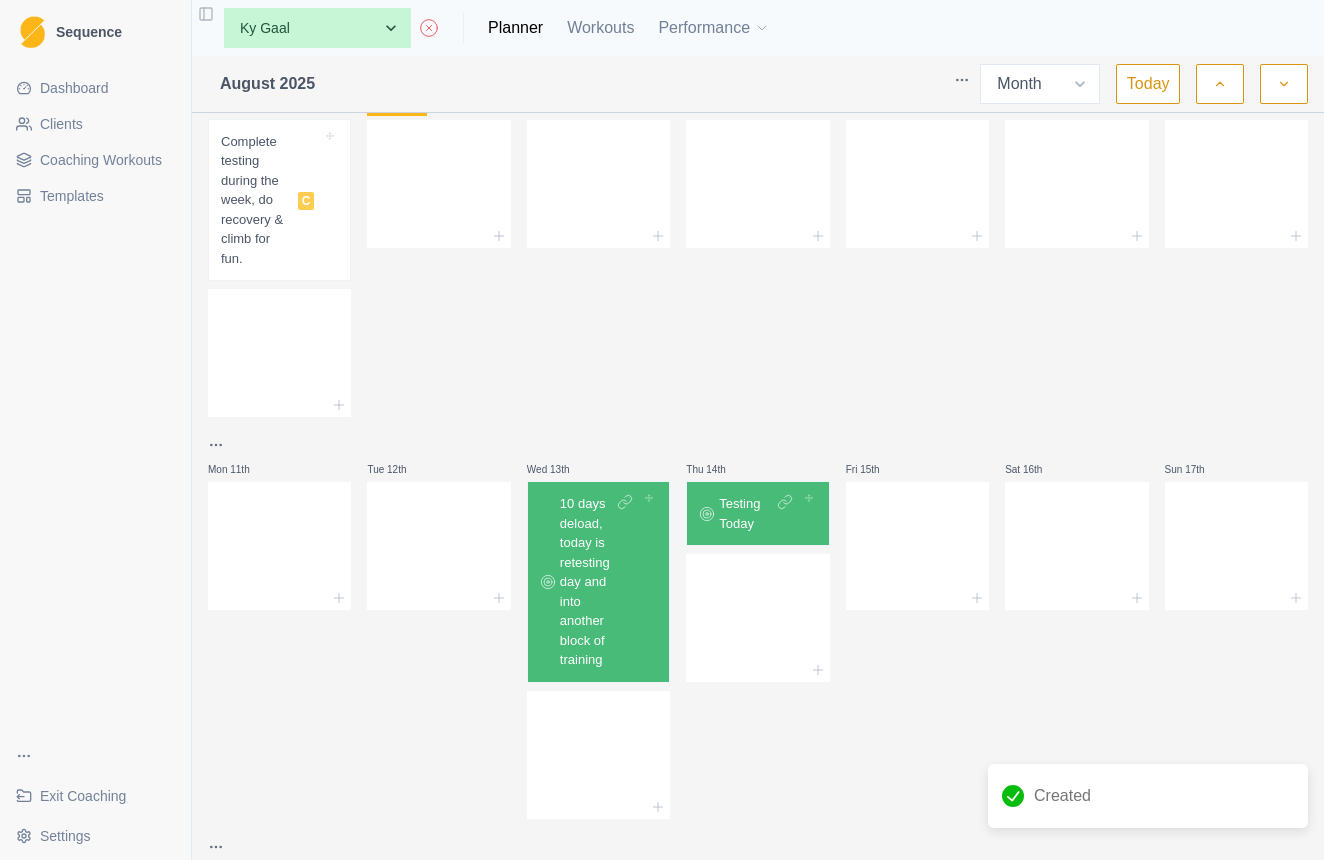 click on "10 days deload, today is retesting day and into another block of training" at bounding box center [586, 582] 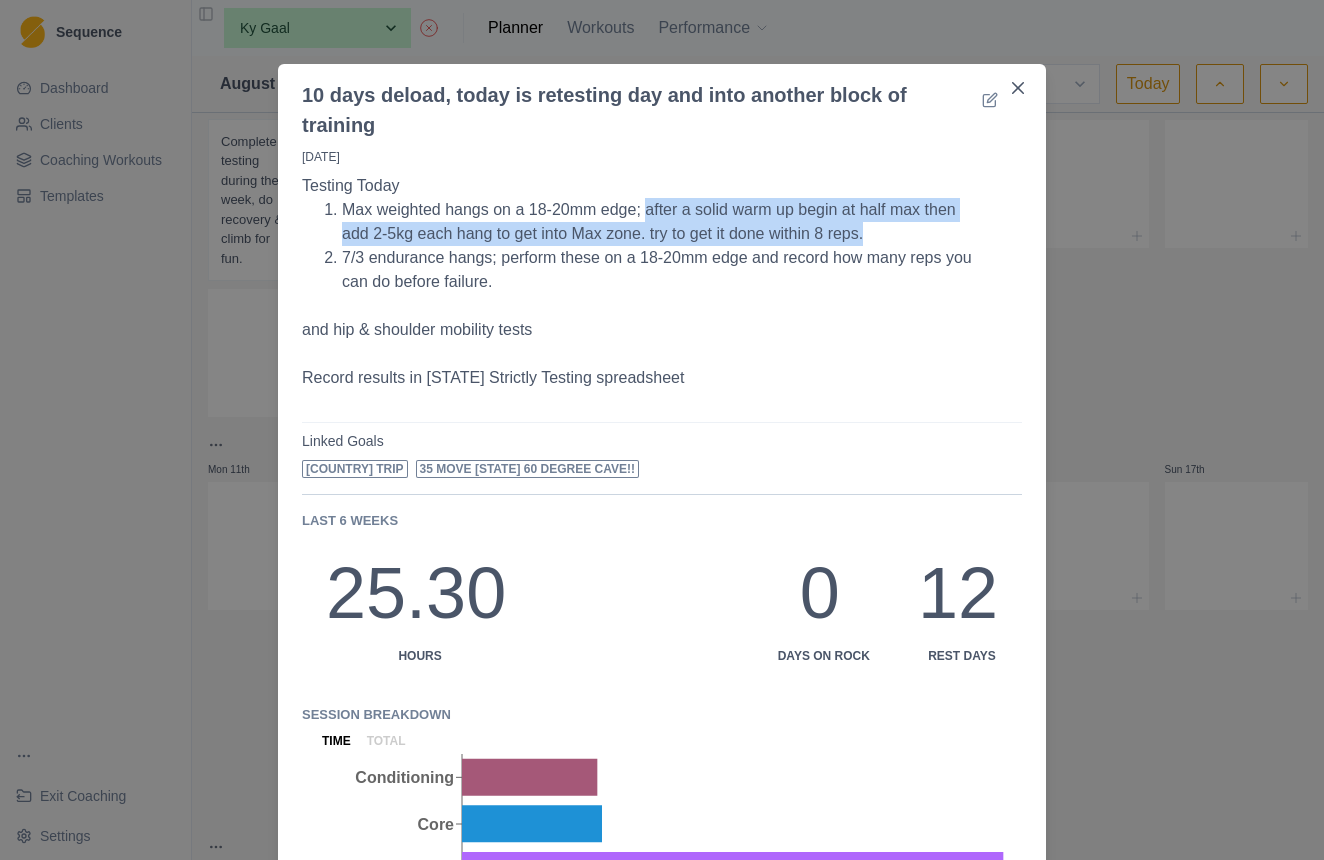 drag, startPoint x: 652, startPoint y: 181, endPoint x: 883, endPoint y: 215, distance: 233.48875 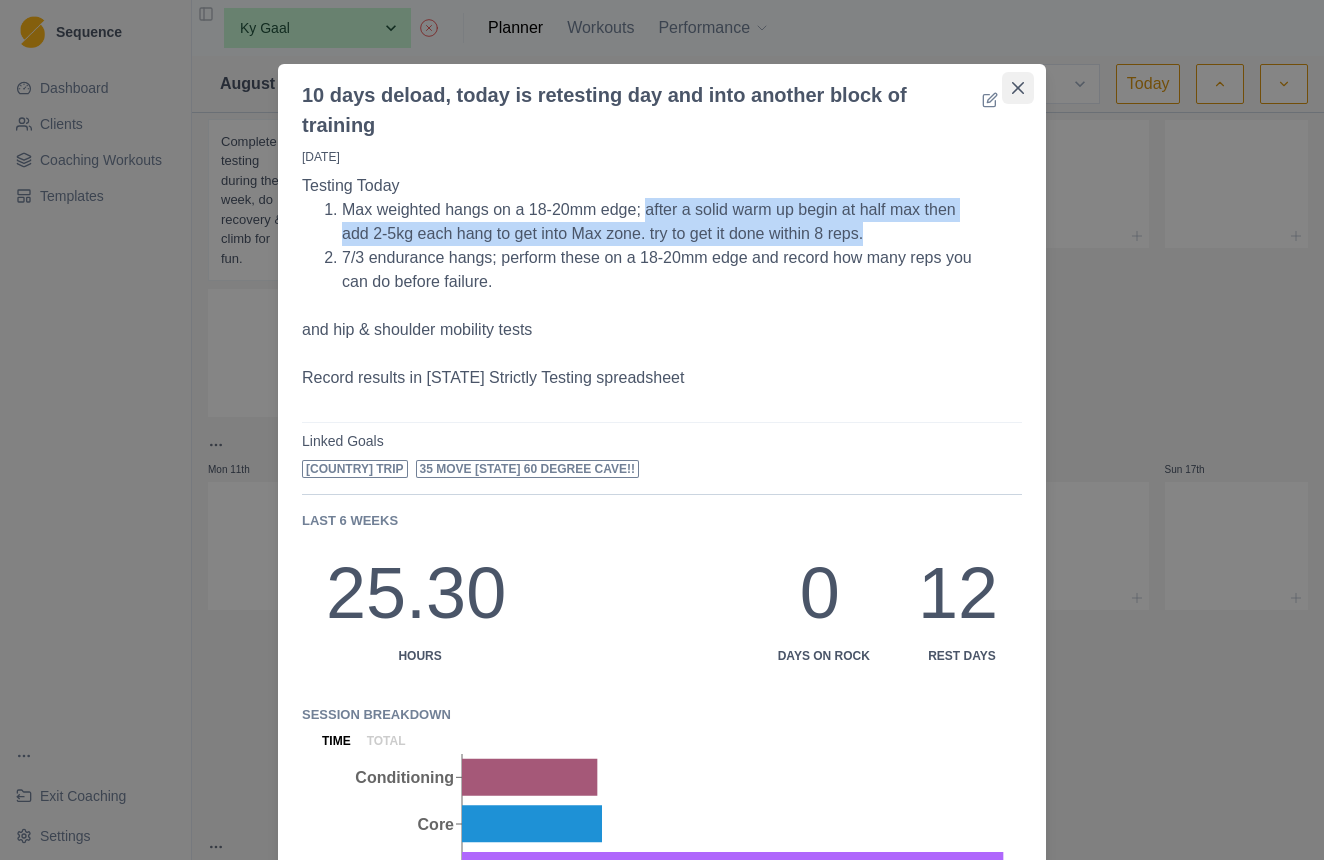 click at bounding box center (1018, 88) 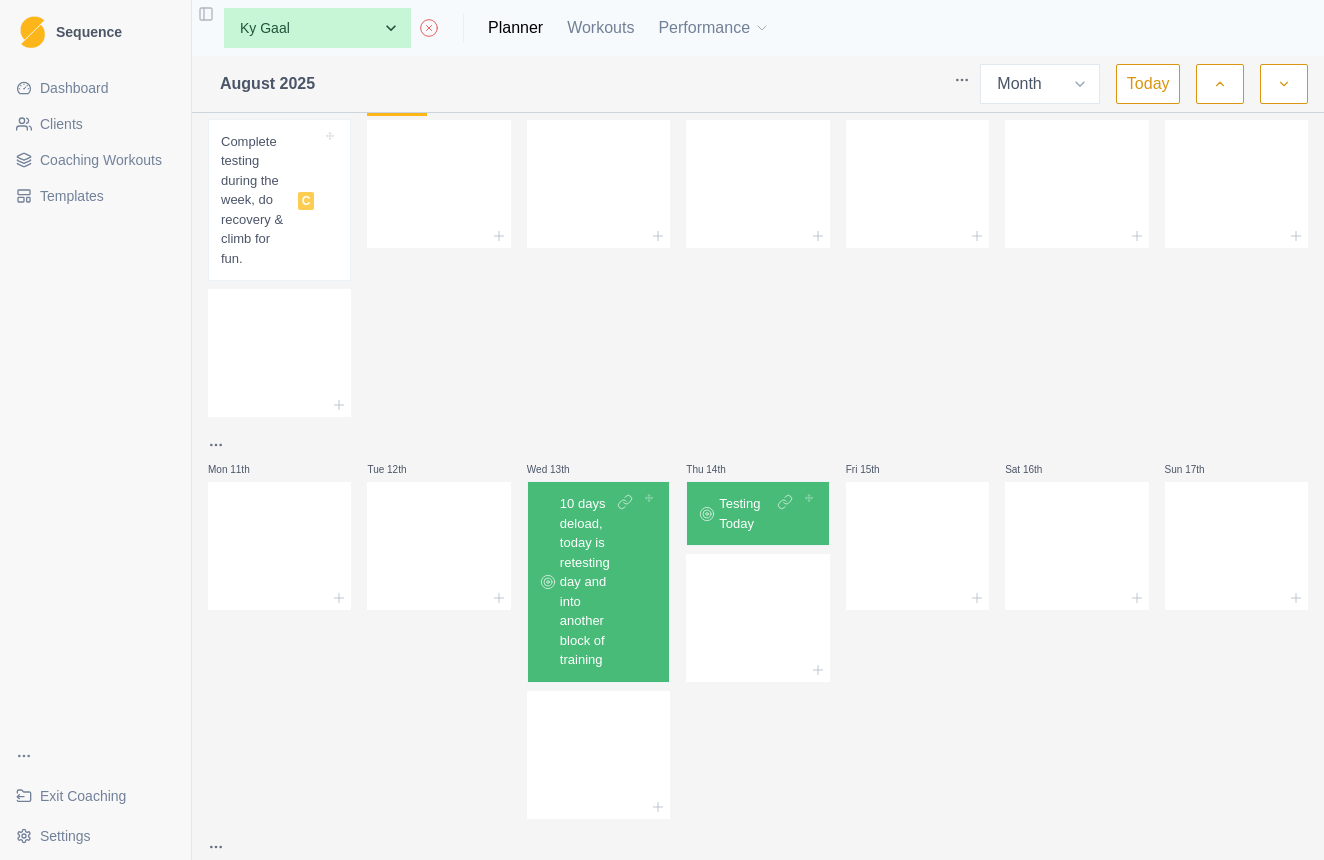 click on "Testing Today" at bounding box center [745, 513] 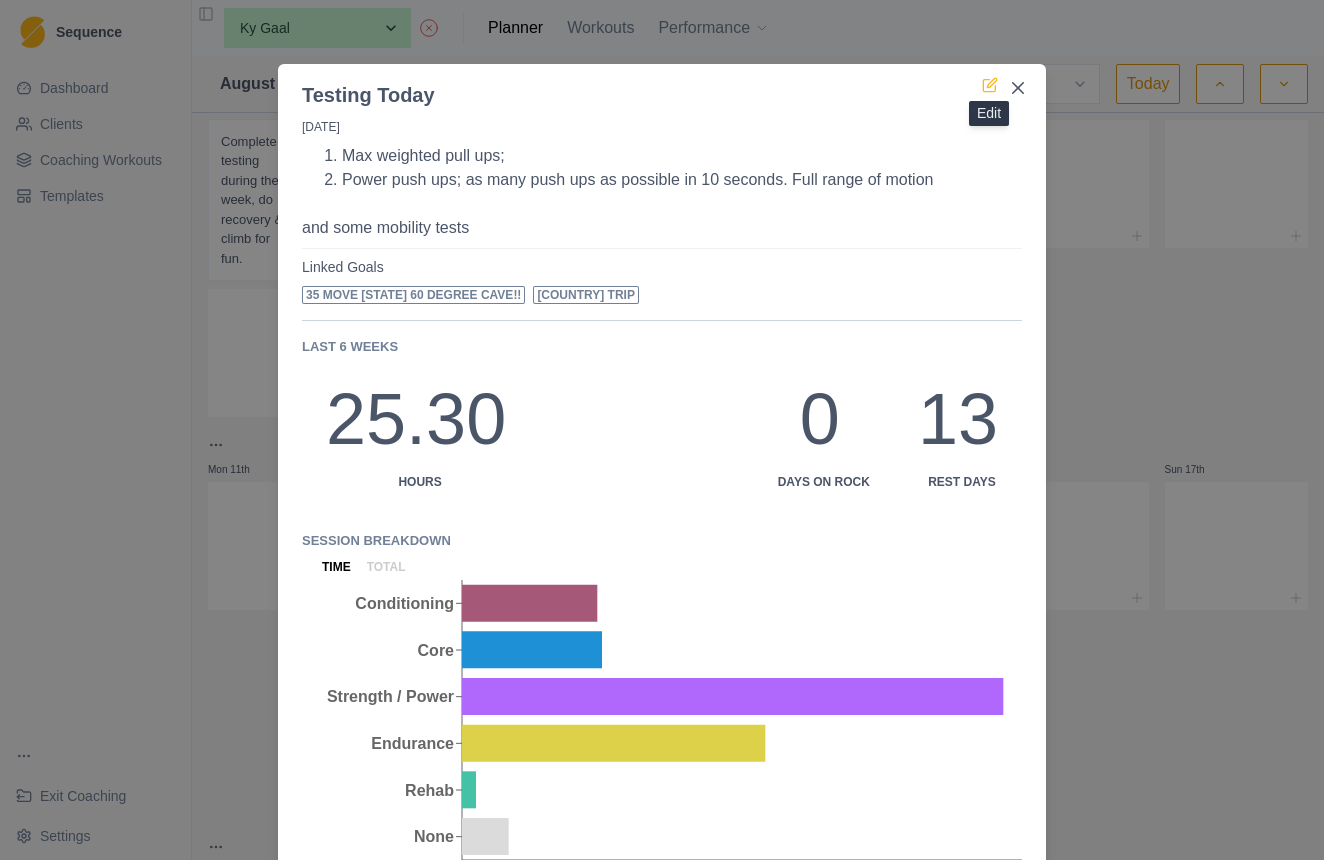 click 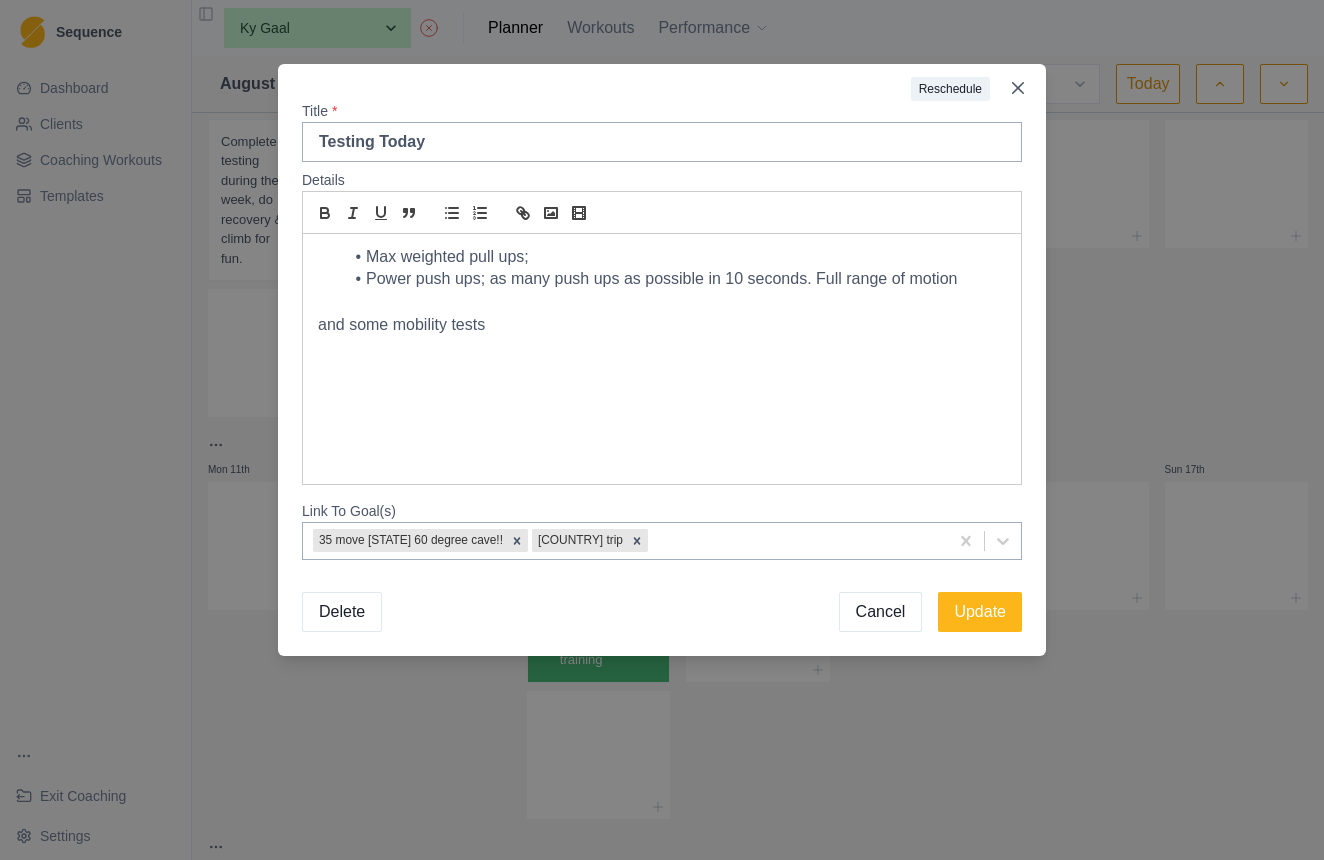 click on "Max weighted pull ups;" at bounding box center (674, 257) 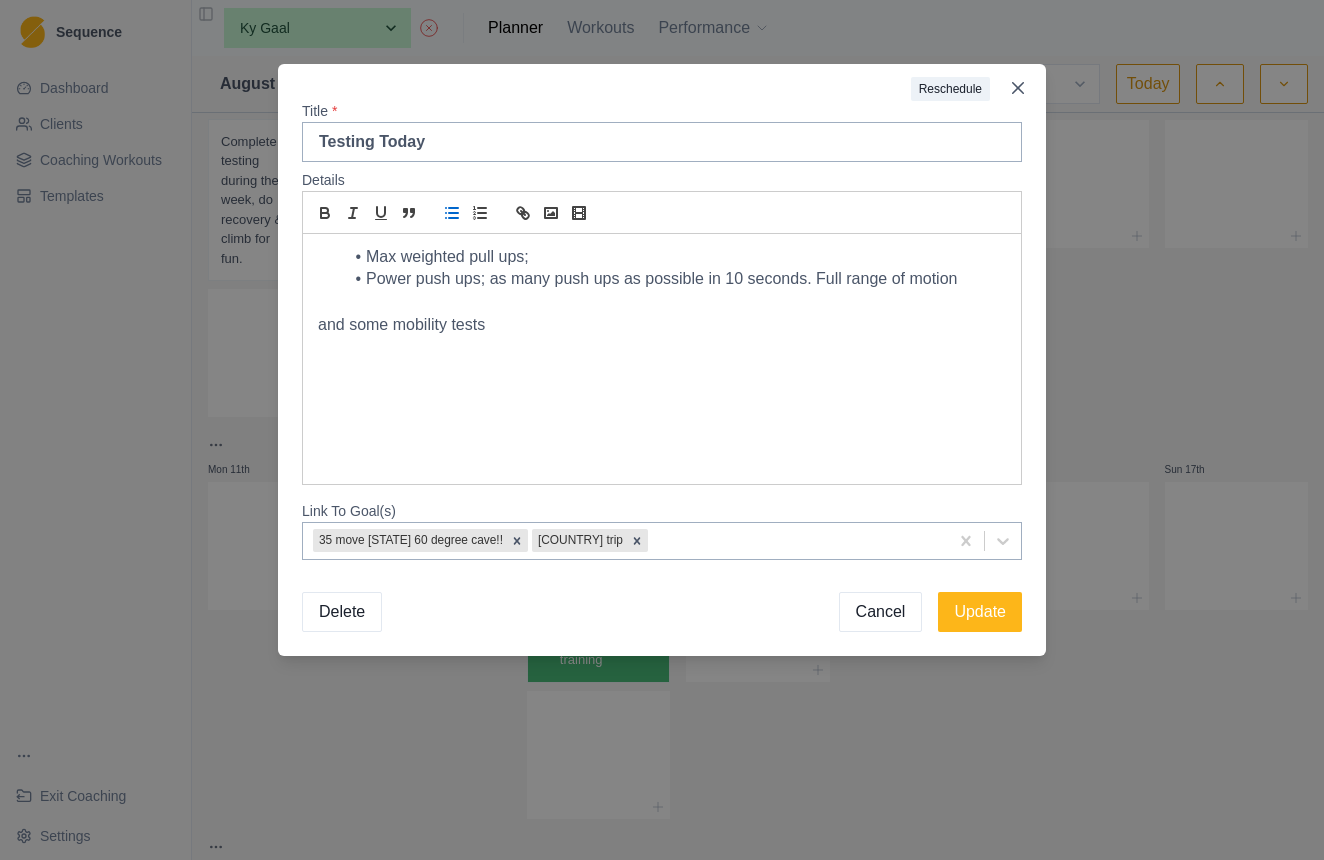 type 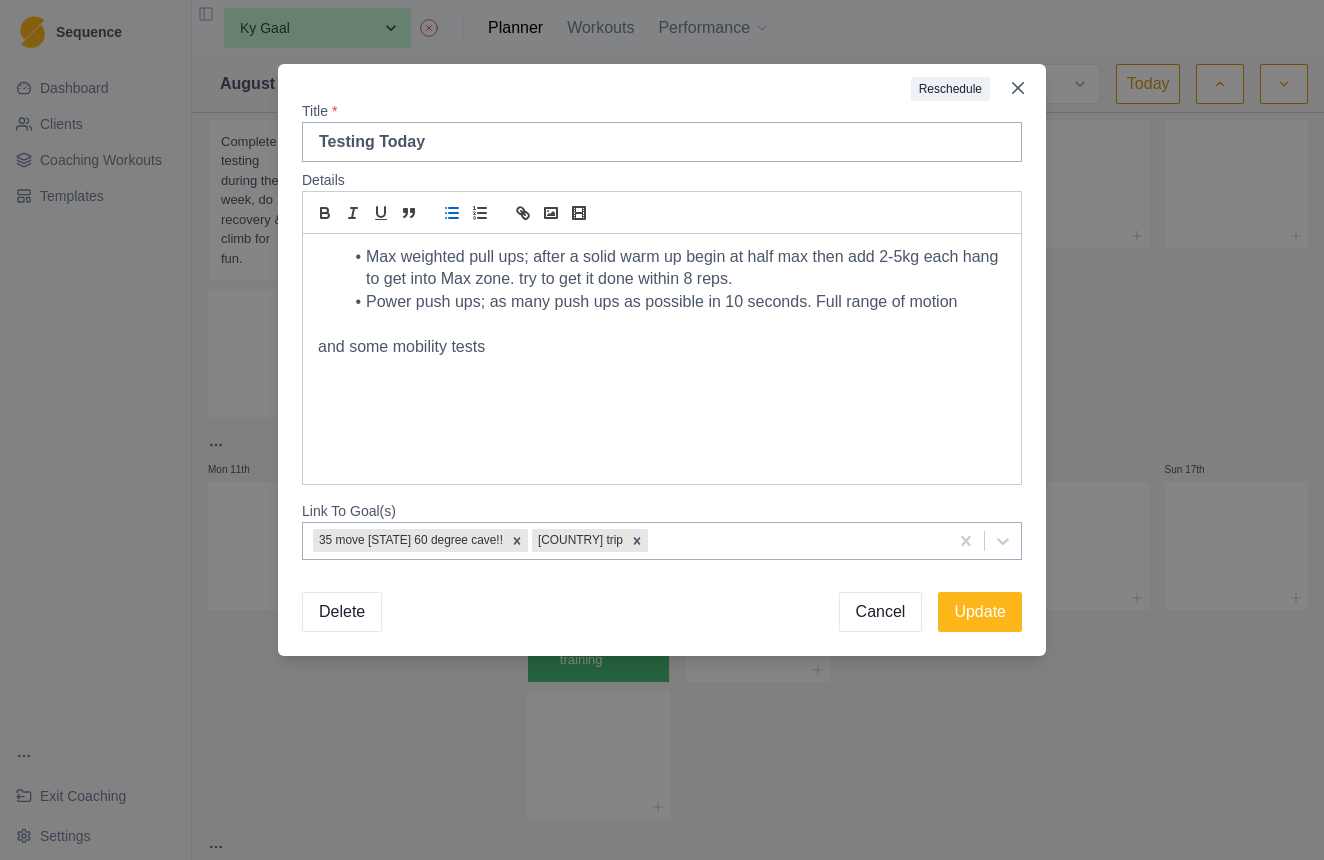 click on "Max weighted pull ups; after a solid warm up begin at half max then add 2-5kg each hang to get into Max zone. try to get it done within 8 reps." at bounding box center (674, 268) 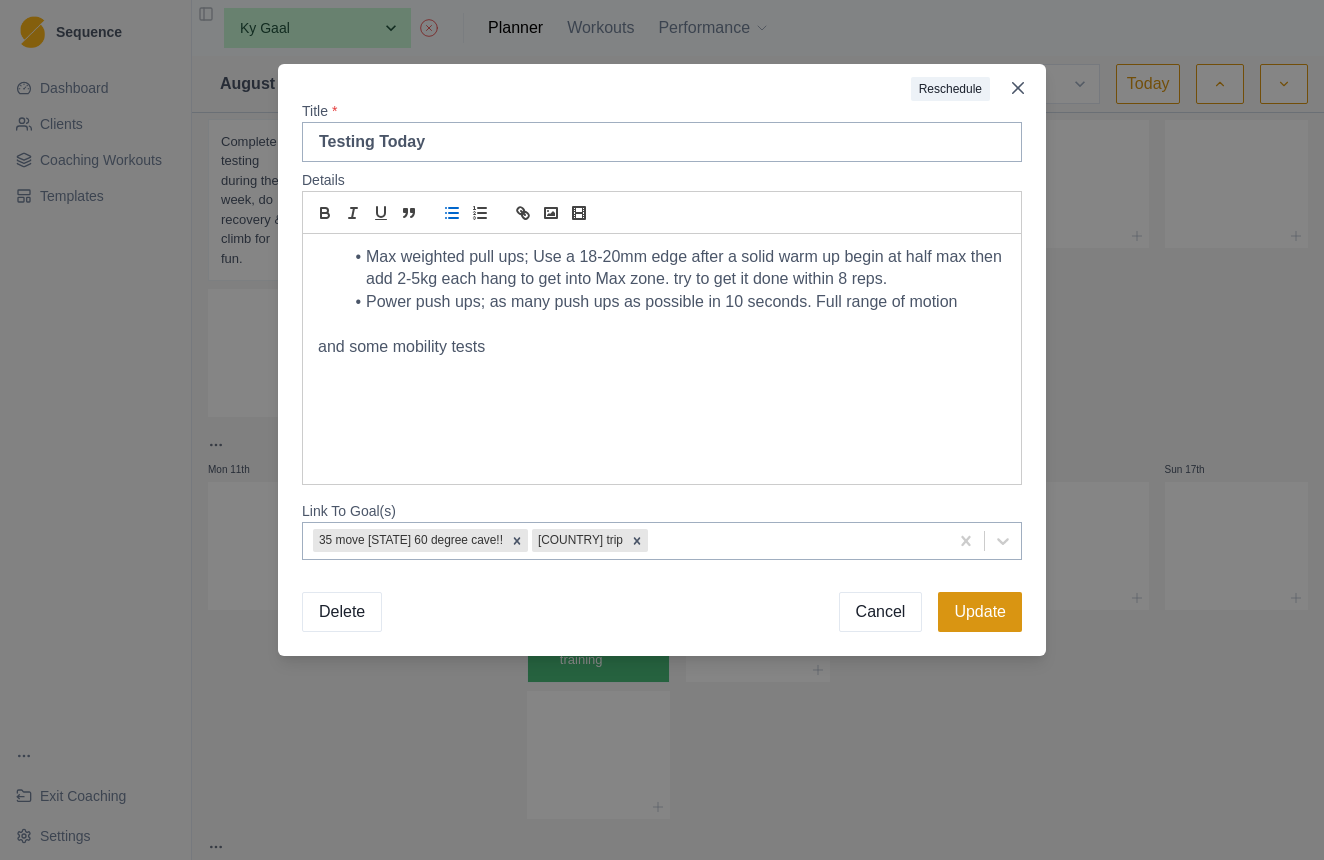 click on "Update" at bounding box center (980, 612) 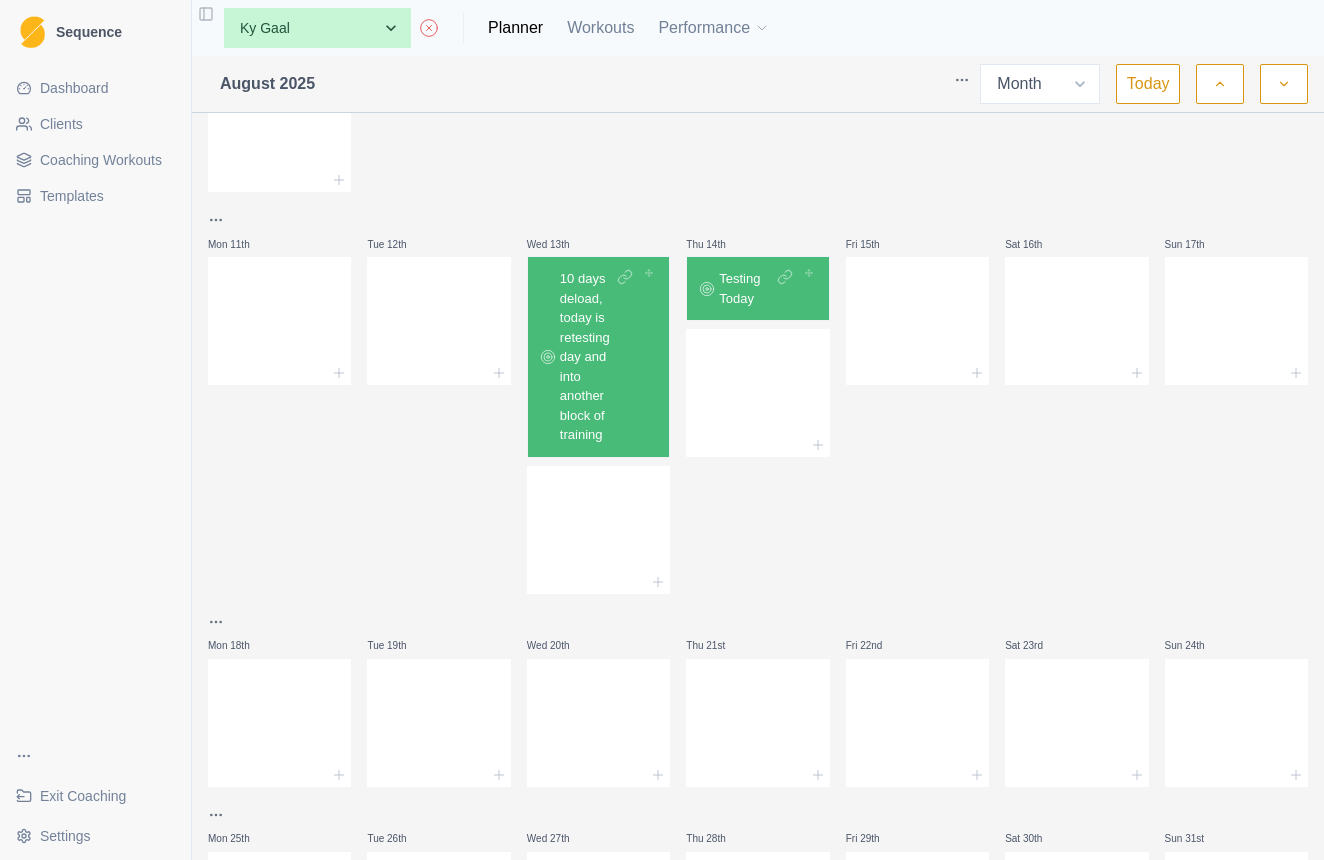 scroll, scrollTop: 670, scrollLeft: 0, axis: vertical 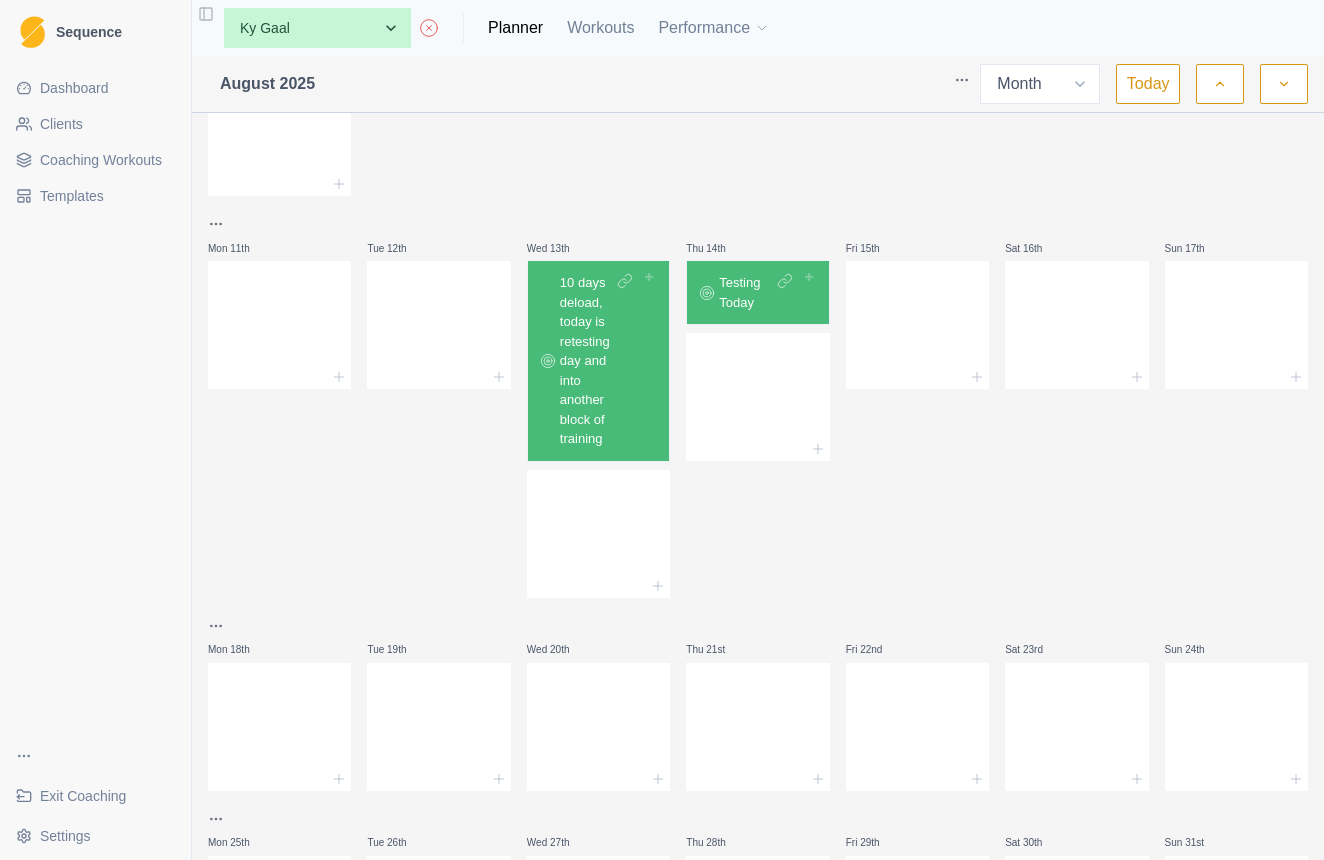 click on "Coaching Workouts" at bounding box center (95, 160) 